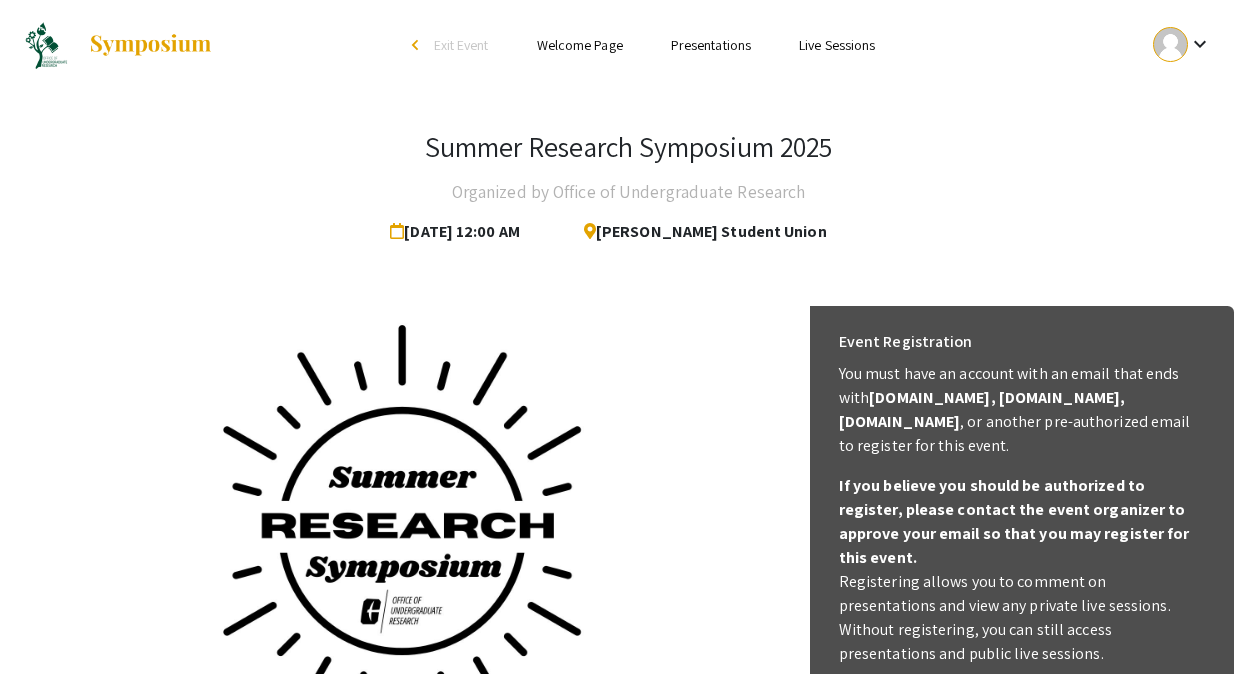 scroll, scrollTop: 0, scrollLeft: 0, axis: both 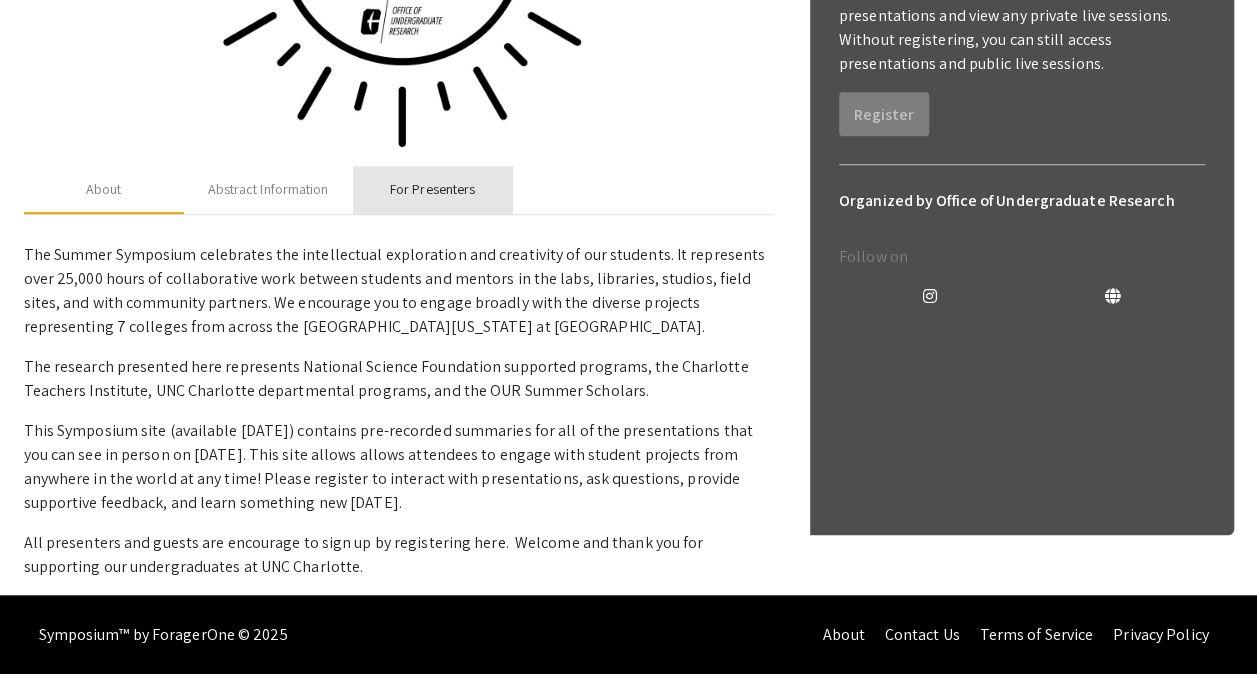 click on "For Presenters" at bounding box center (432, 189) 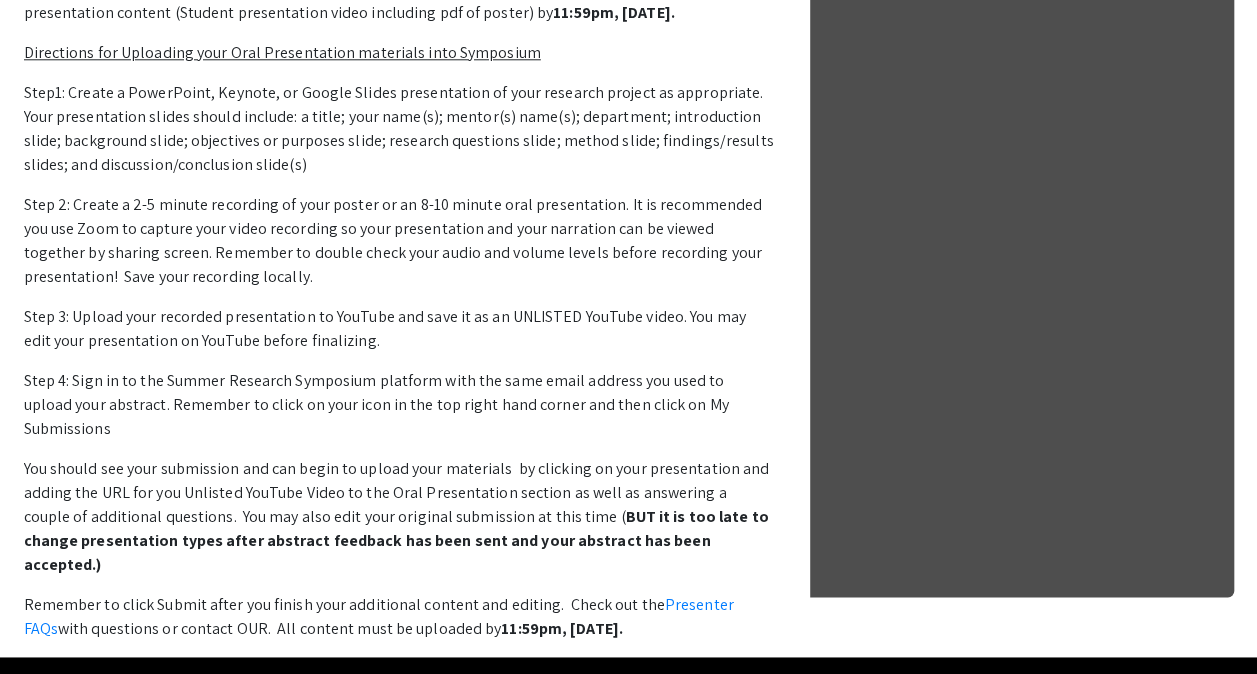scroll, scrollTop: 1070, scrollLeft: 0, axis: vertical 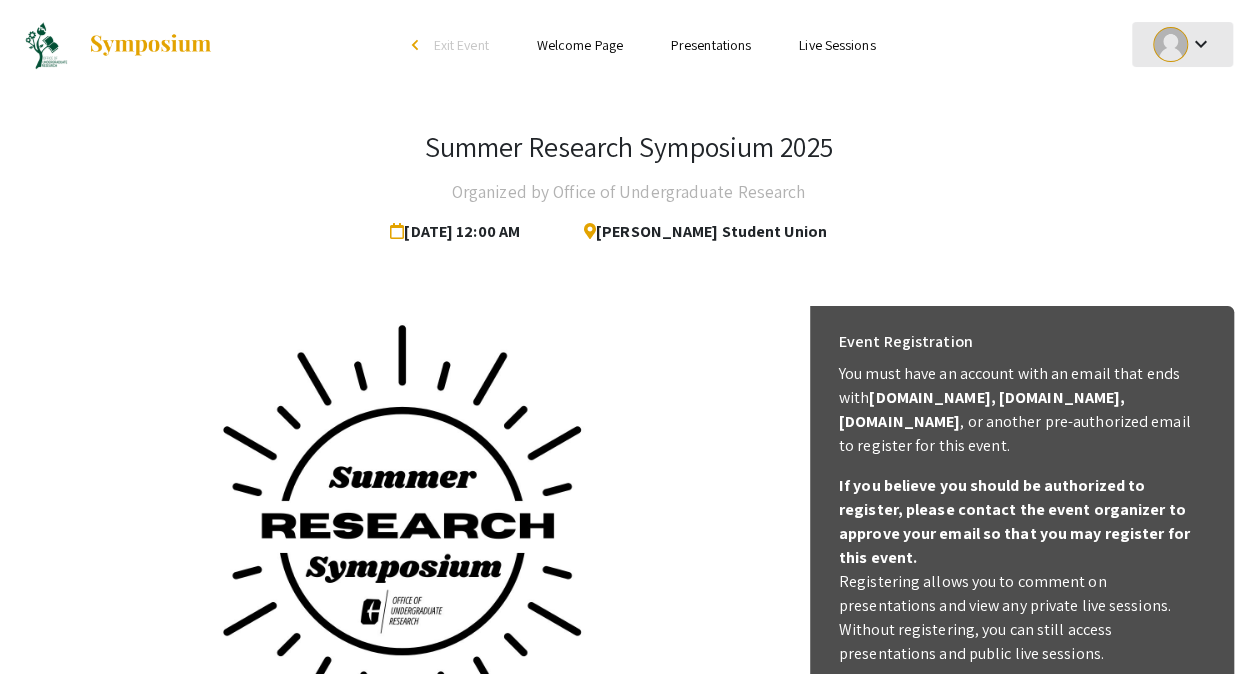 click on "keyboard_arrow_down" at bounding box center [1200, 44] 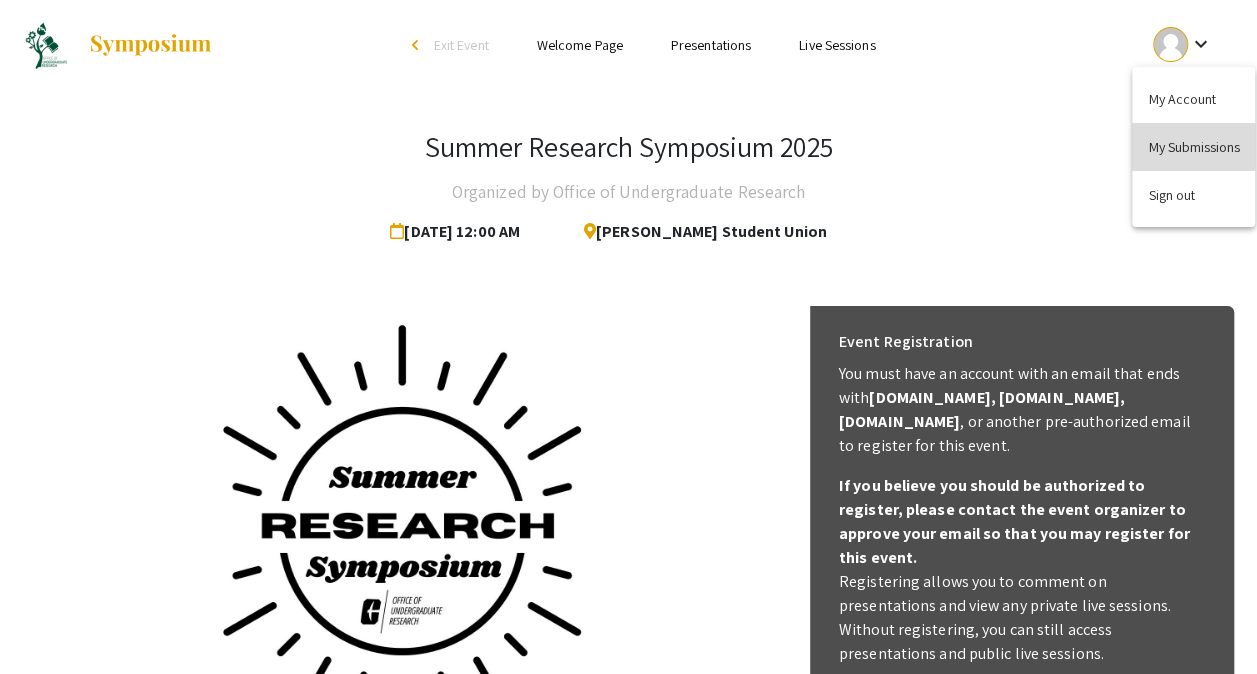 click on "My Submissions" at bounding box center (1193, 147) 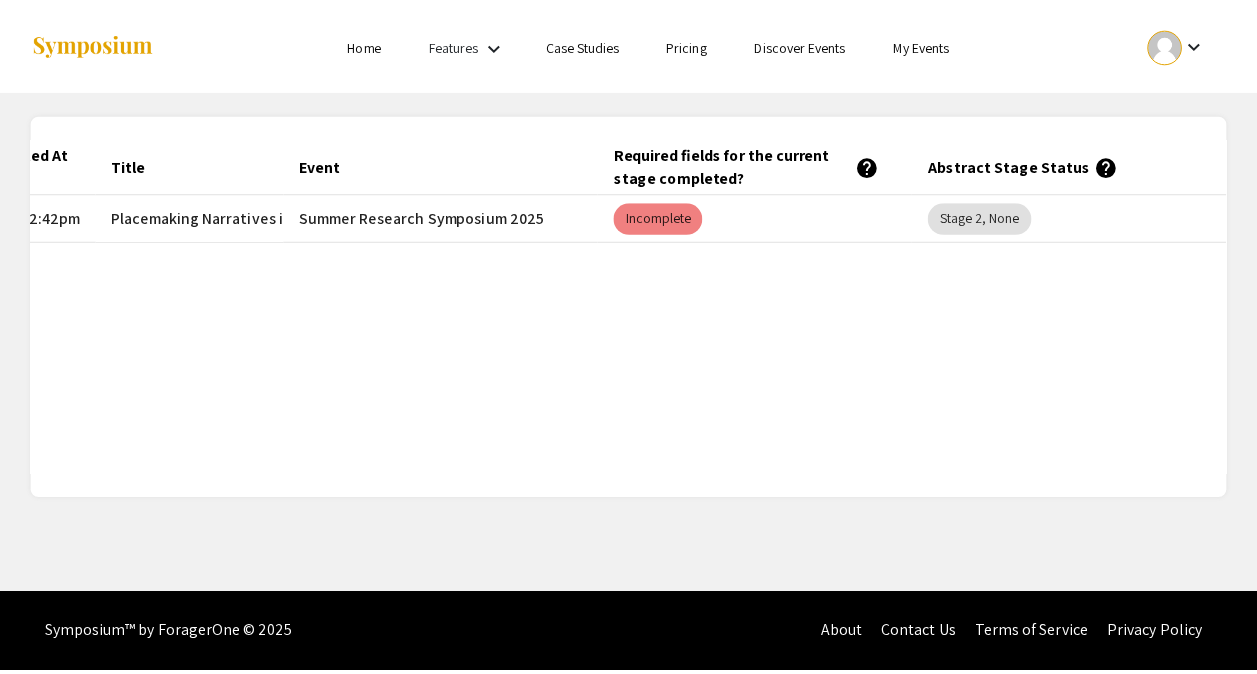 scroll, scrollTop: 0, scrollLeft: 0, axis: both 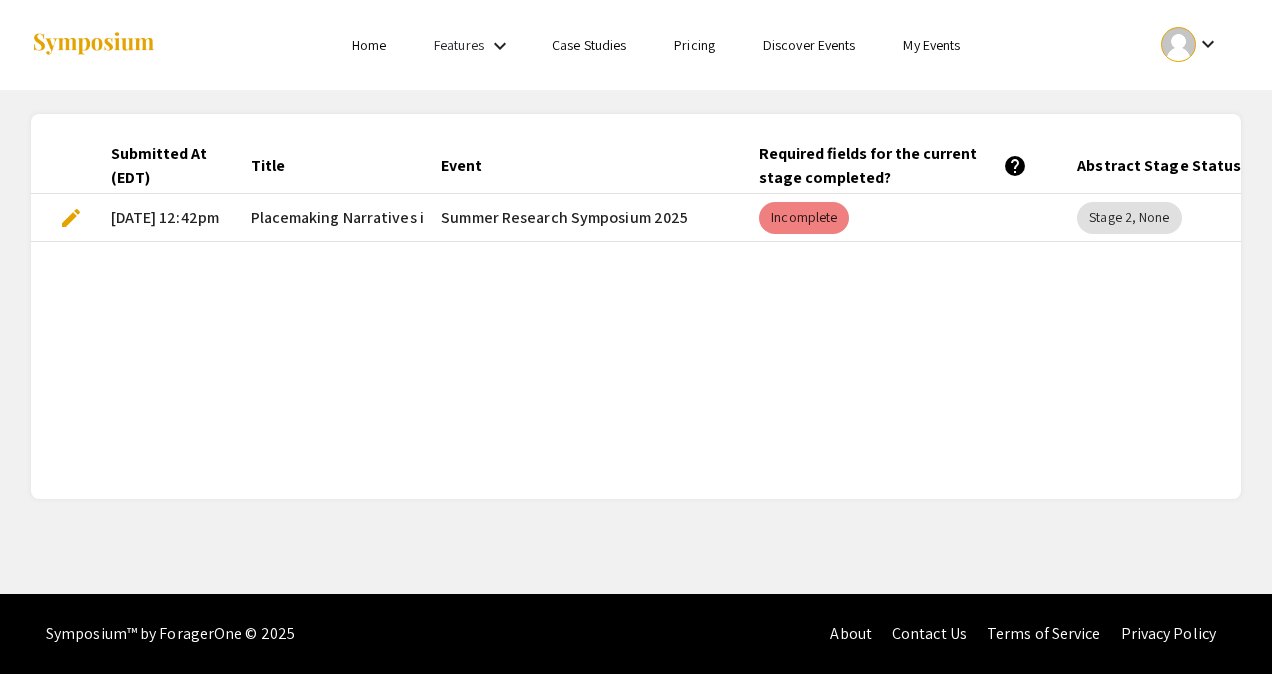 click on "edit" at bounding box center [71, 218] 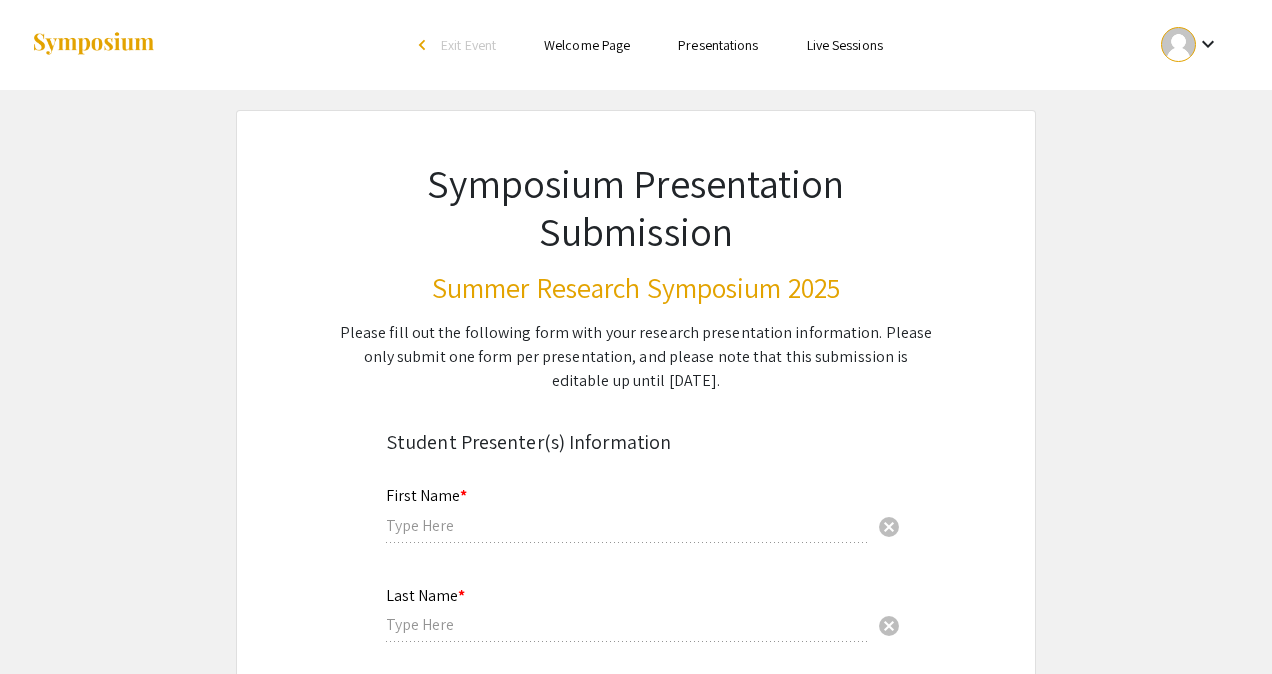 type on "[PERSON_NAME]" 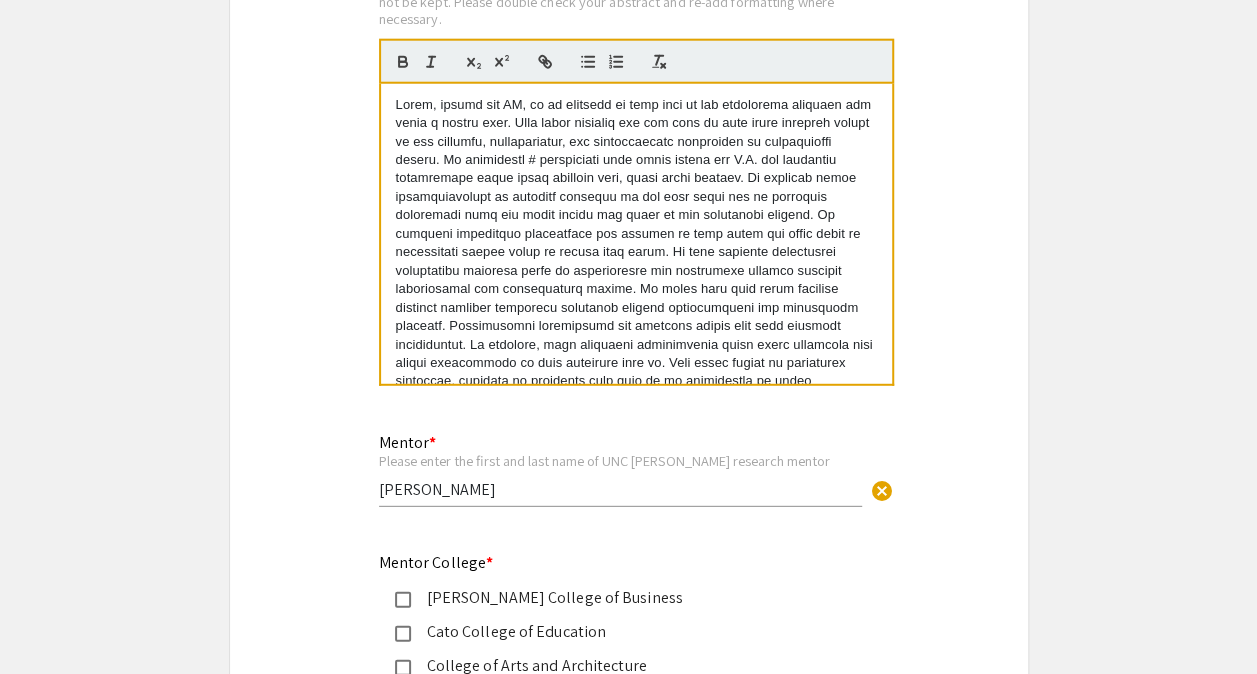 scroll, scrollTop: 2572, scrollLeft: 0, axis: vertical 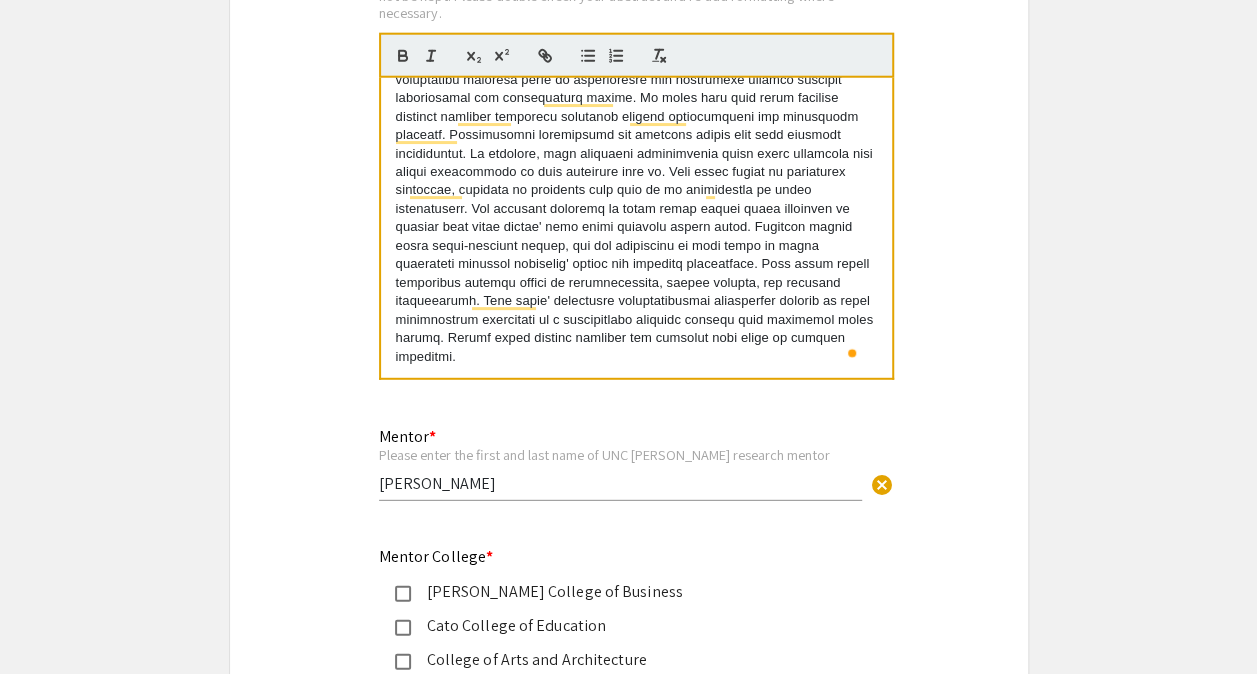 drag, startPoint x: 396, startPoint y: 95, endPoint x: 739, endPoint y: 370, distance: 439.6294 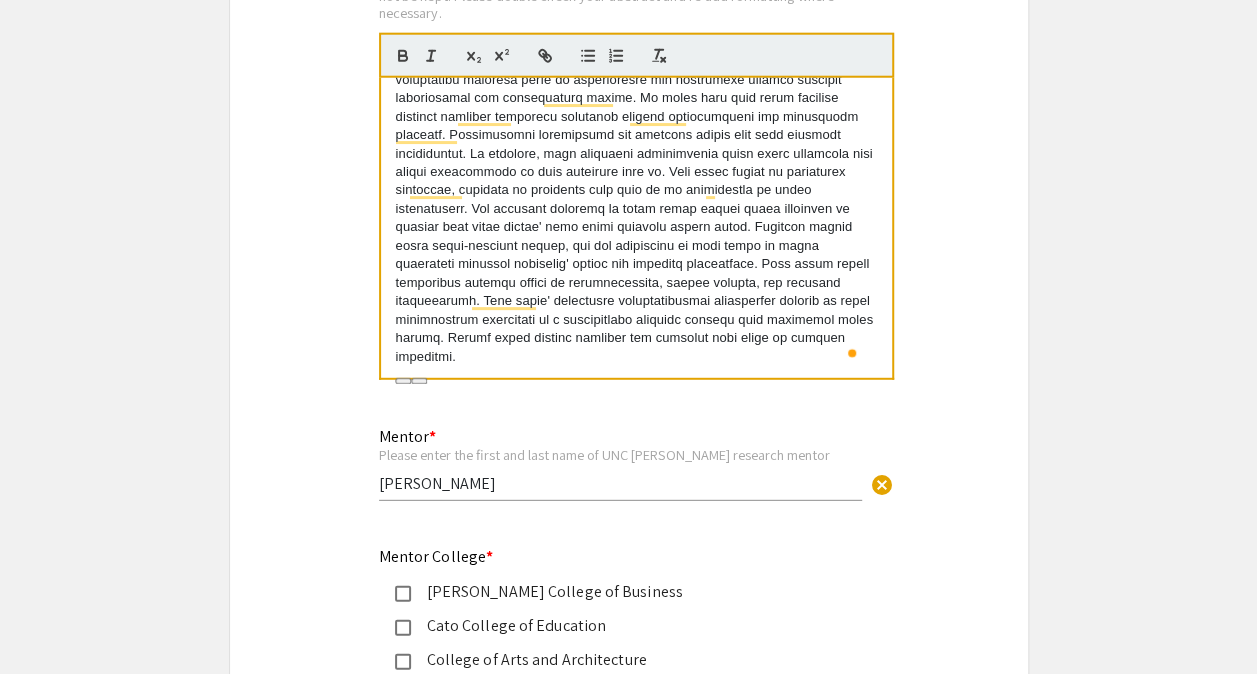 scroll, scrollTop: 0, scrollLeft: 0, axis: both 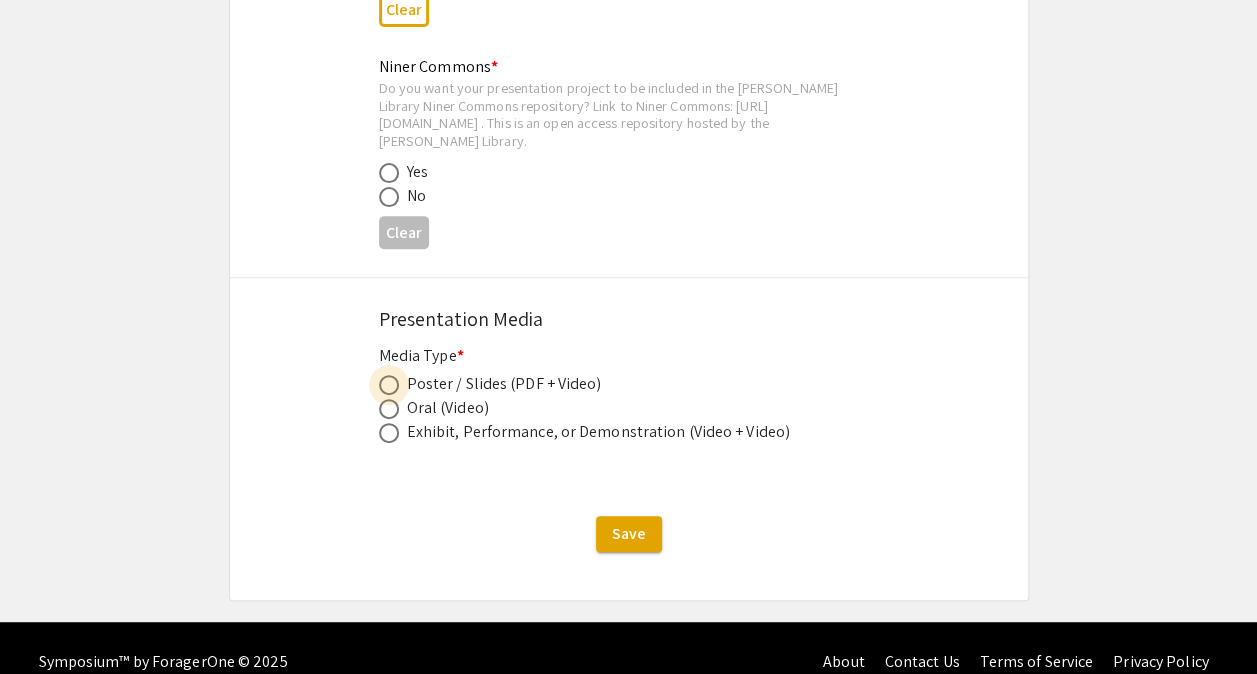 click at bounding box center [393, 385] 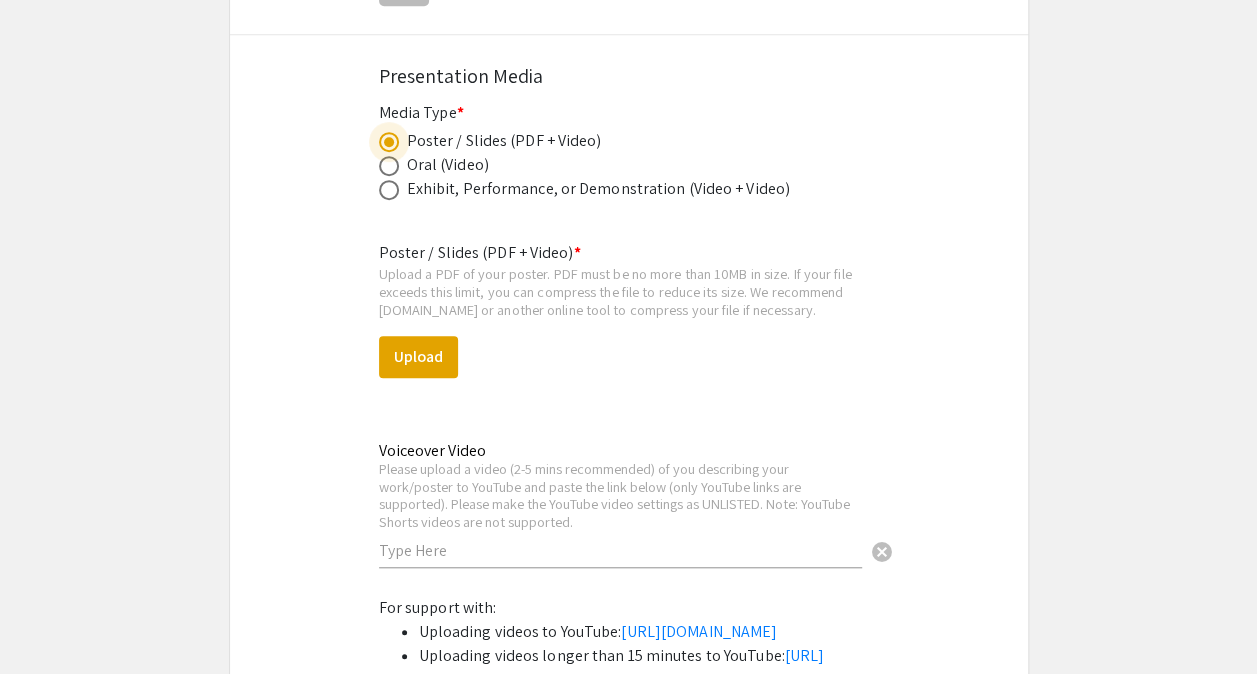 scroll, scrollTop: 4283, scrollLeft: 0, axis: vertical 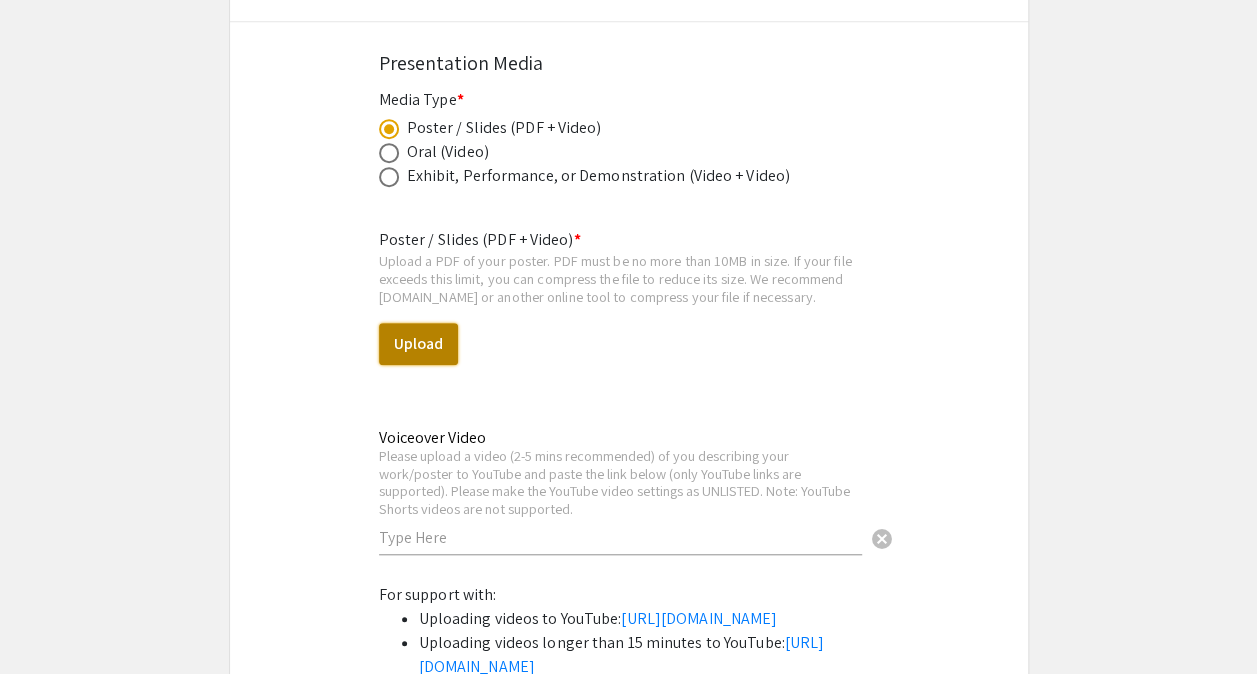 click on "Upload" at bounding box center [418, 344] 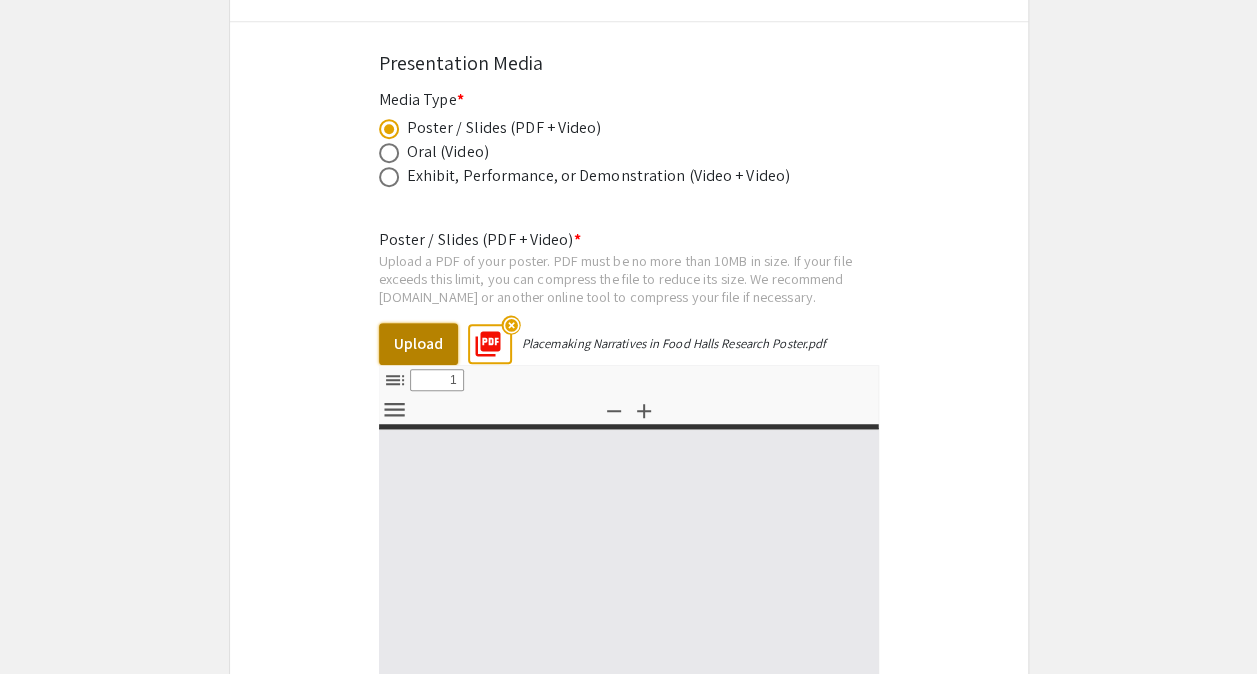 select on "custom" 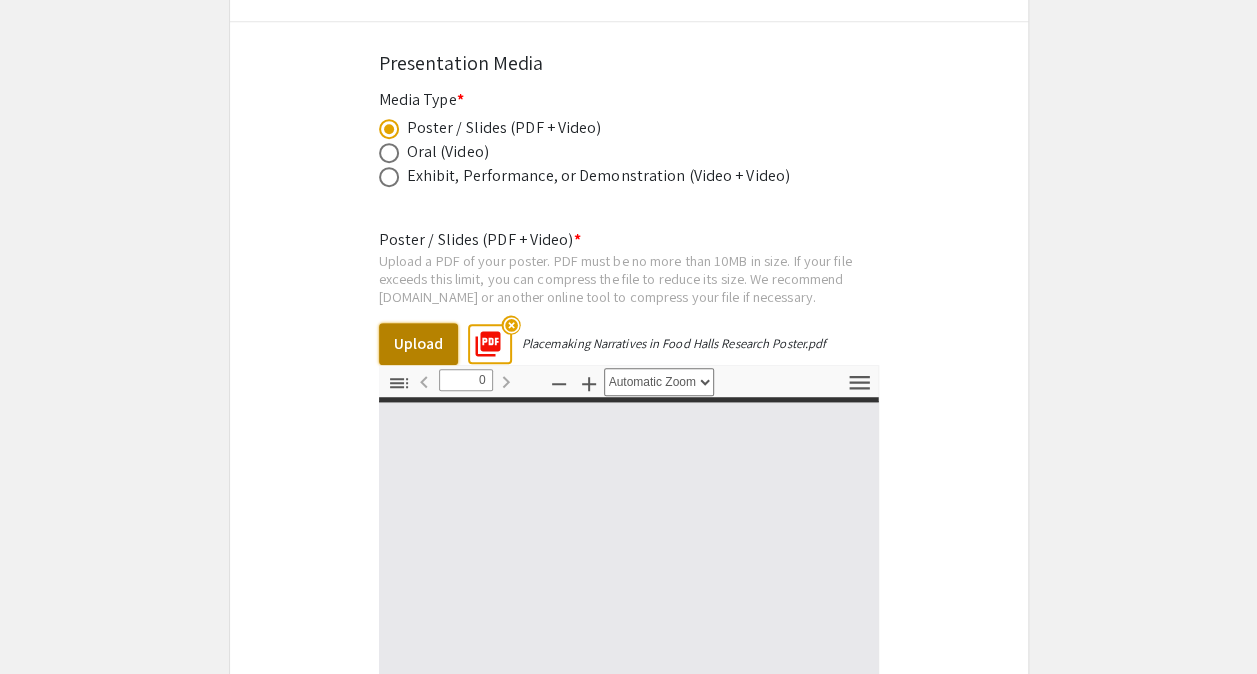 select on "custom" 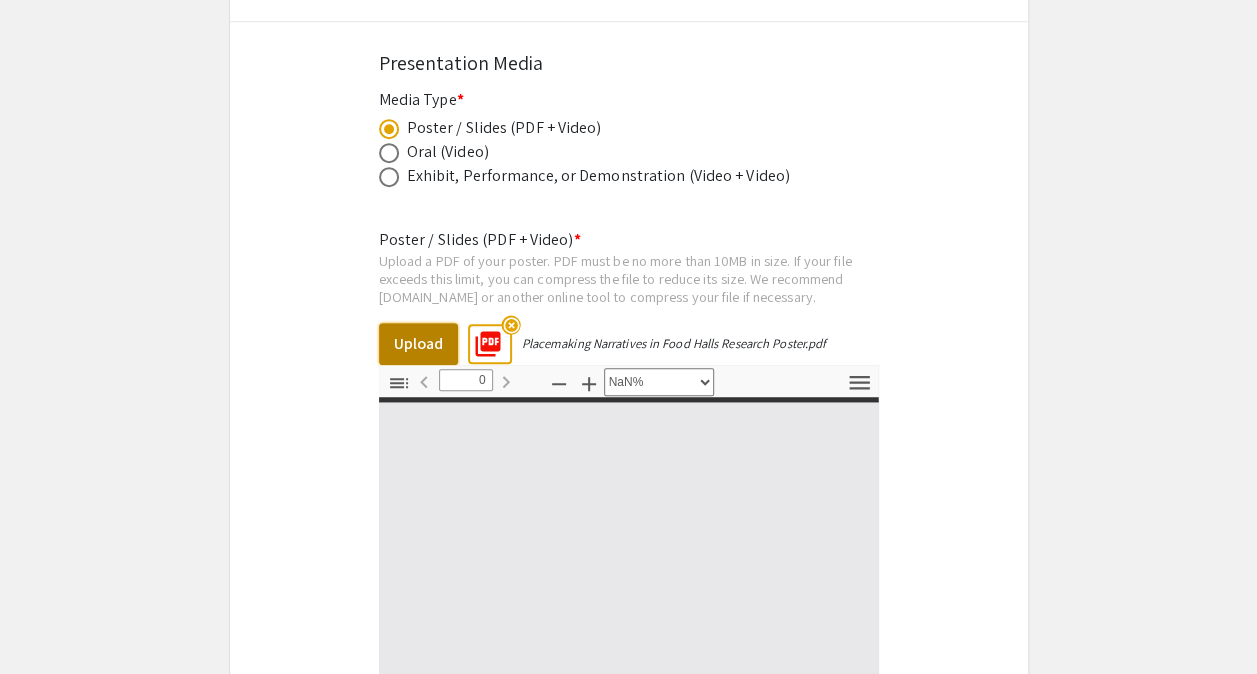 type on "1" 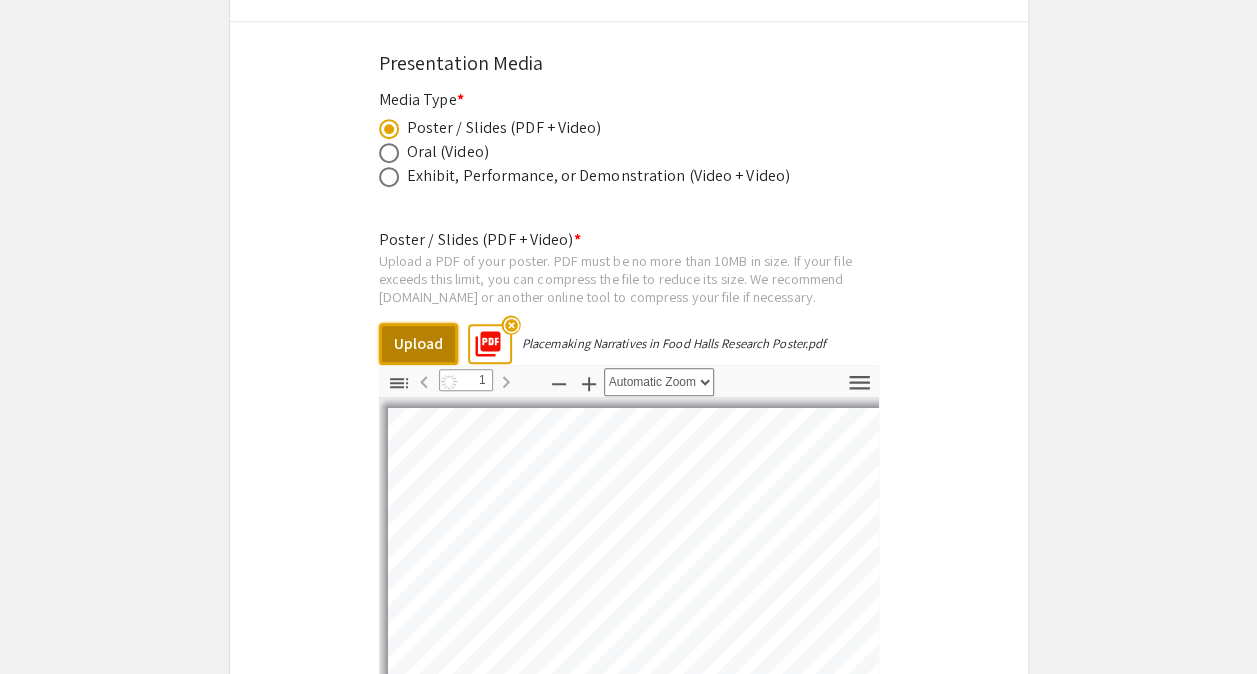 select on "auto" 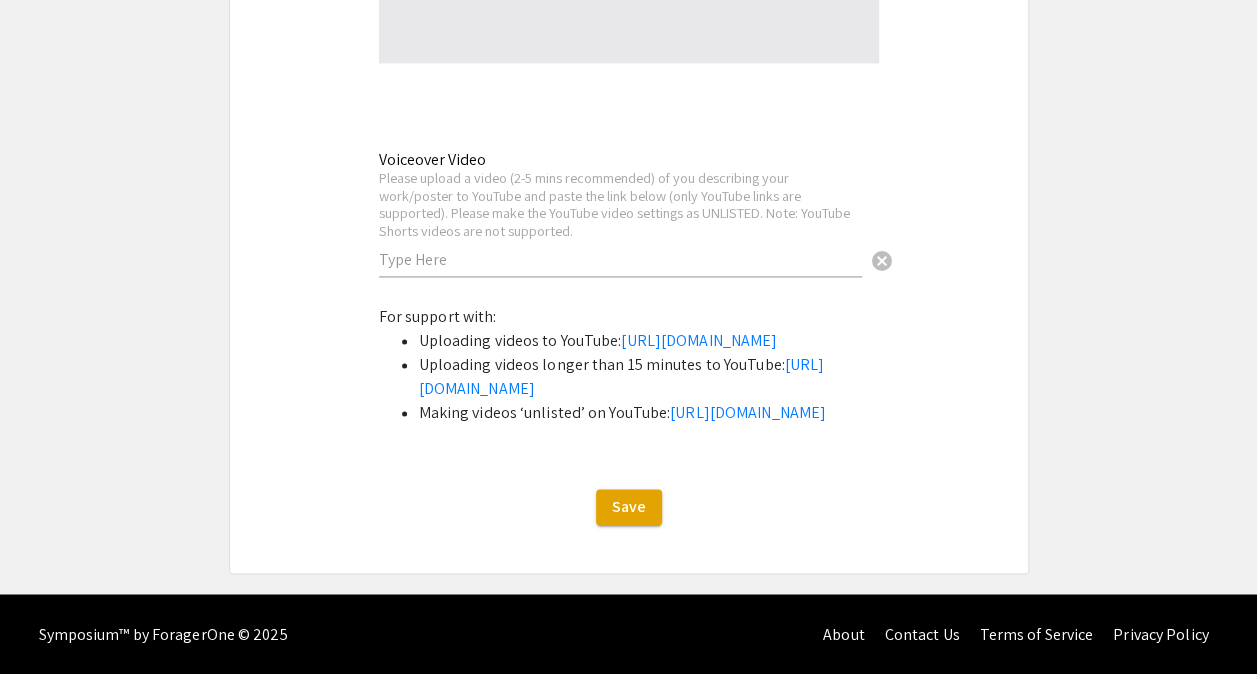 scroll, scrollTop: 5107, scrollLeft: 0, axis: vertical 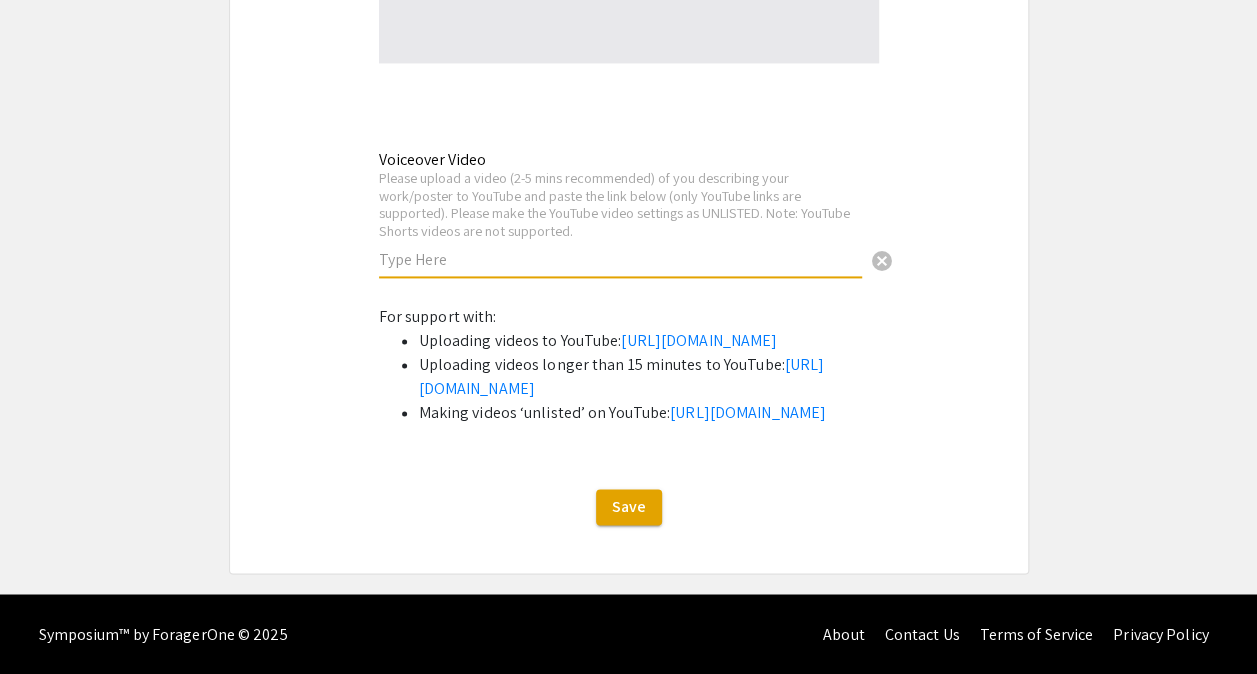 click at bounding box center [620, 259] 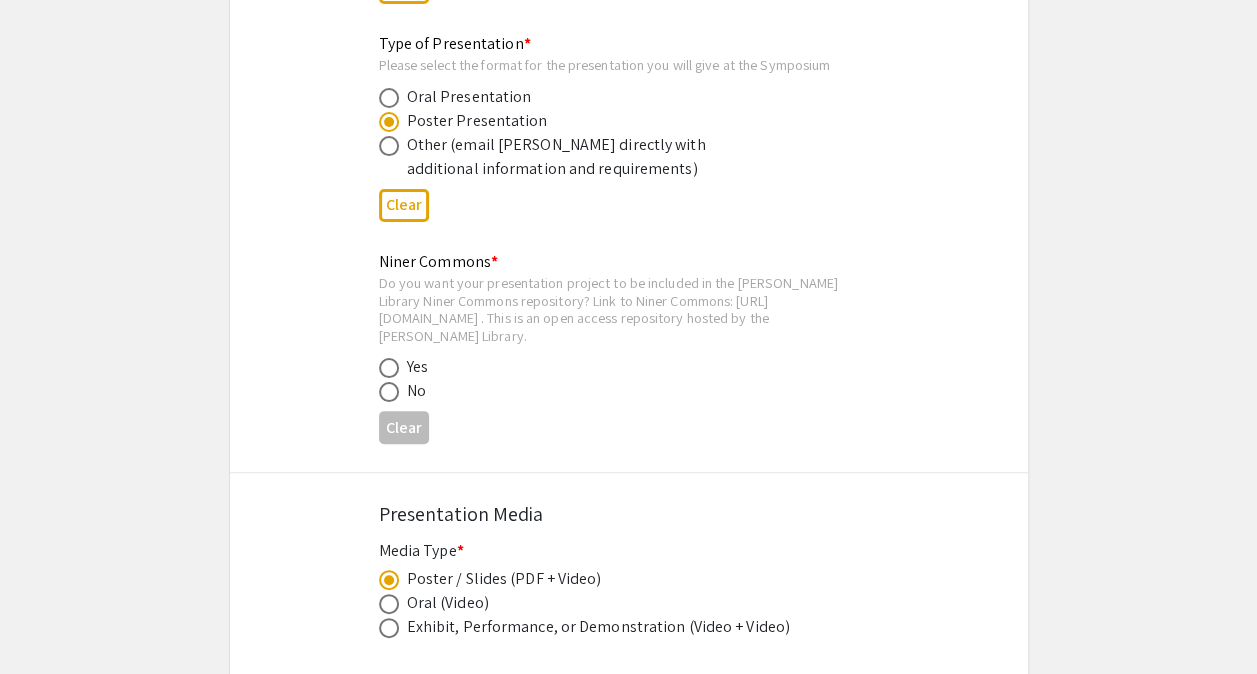 scroll, scrollTop: 3808, scrollLeft: 0, axis: vertical 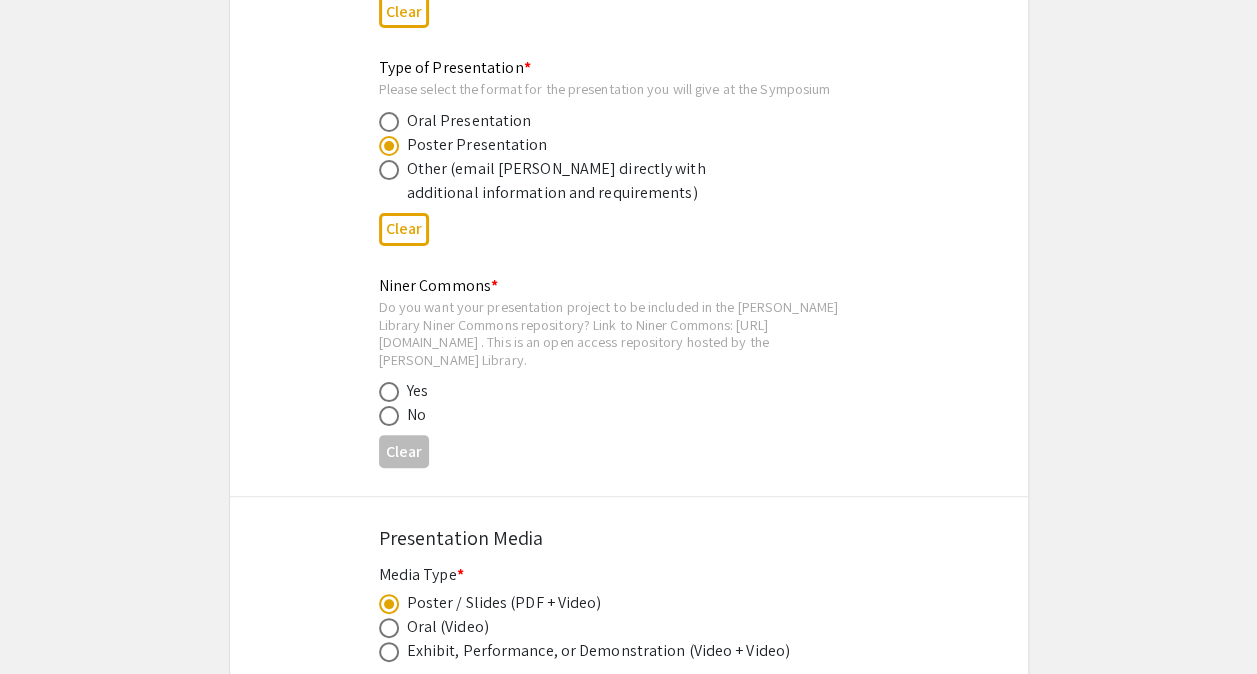 type on "[URL][DOMAIN_NAME]" 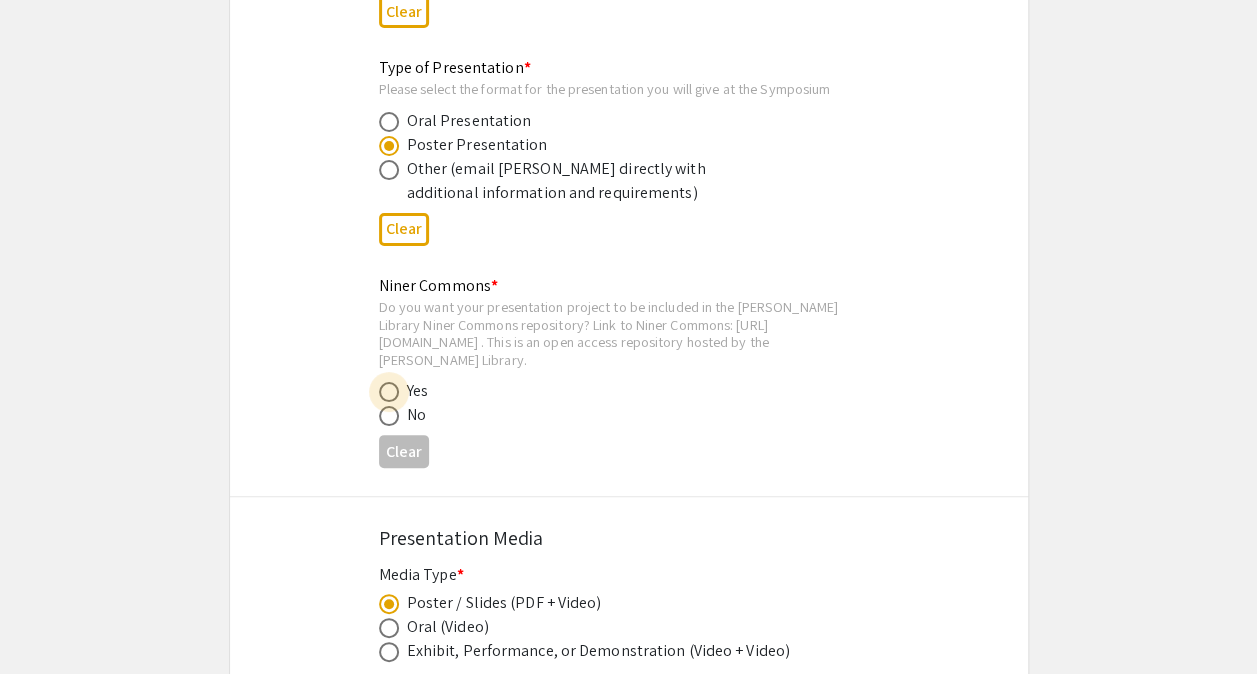 click at bounding box center (389, 392) 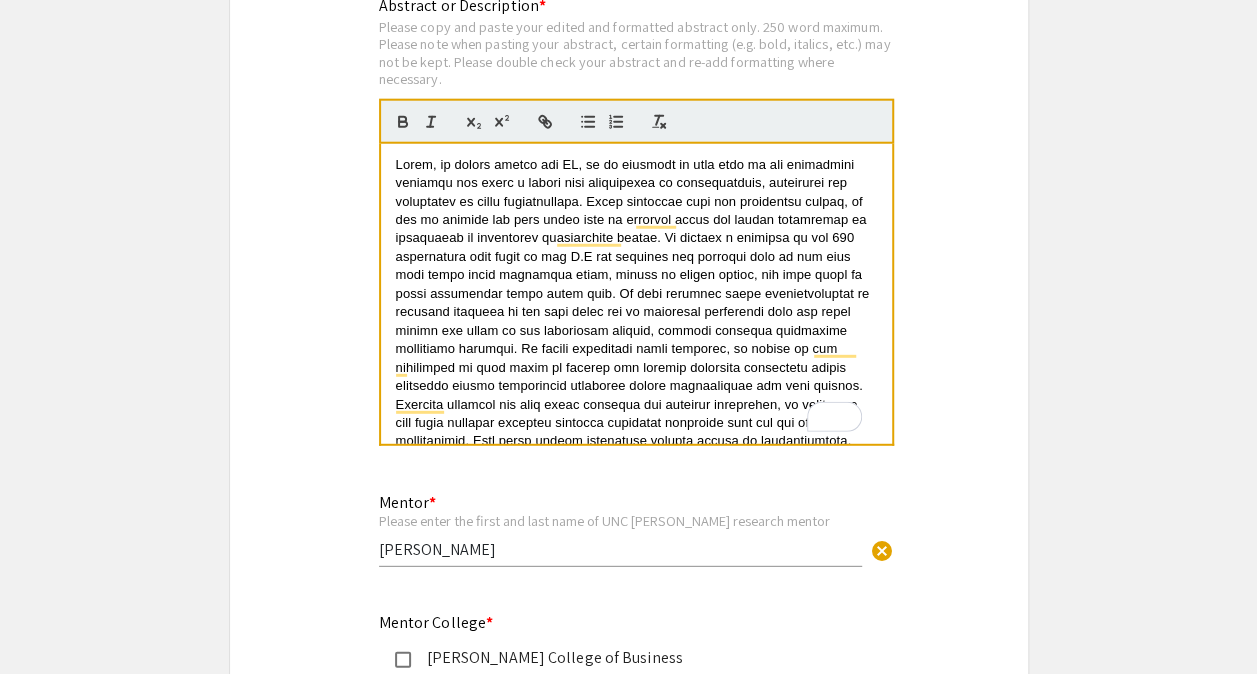 scroll, scrollTop: 2500, scrollLeft: 0, axis: vertical 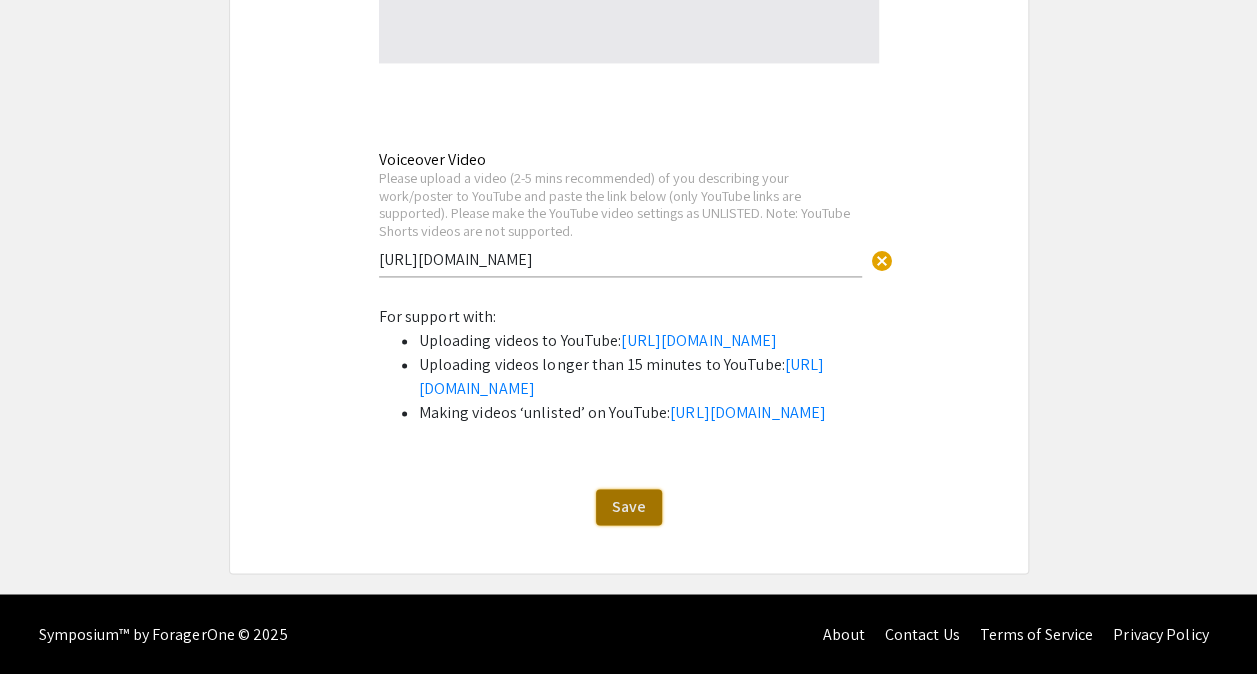 click on "Save" 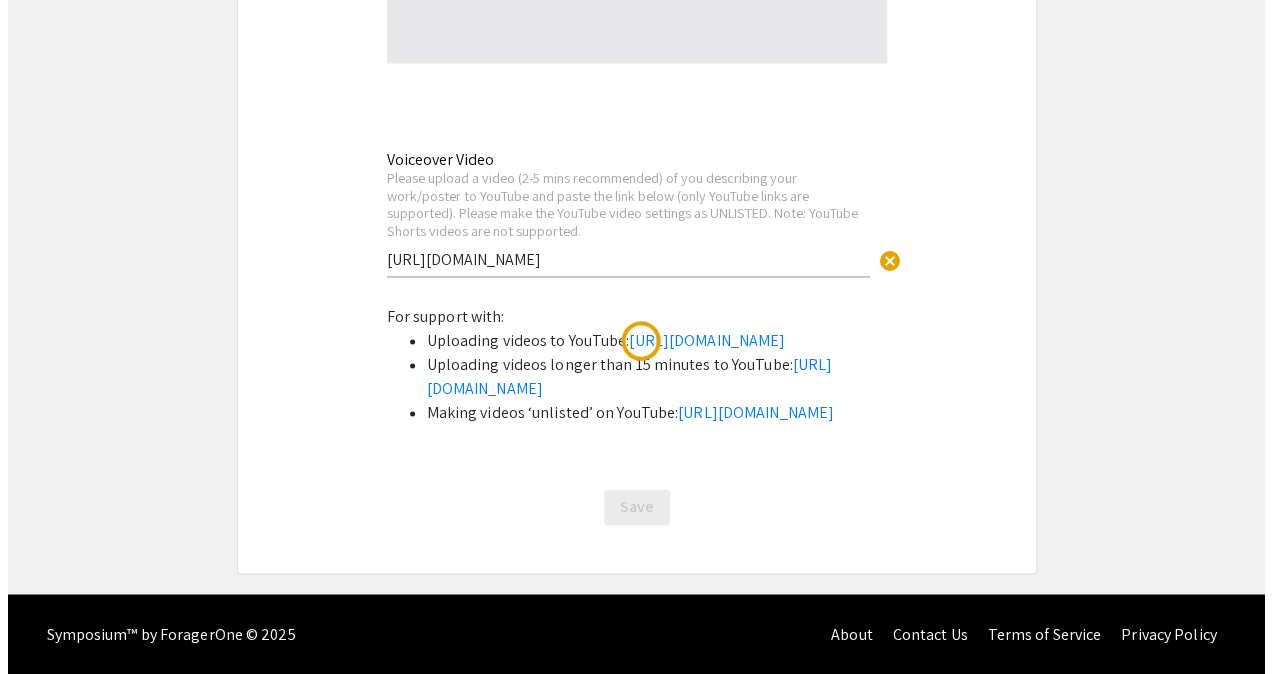scroll, scrollTop: 0, scrollLeft: 0, axis: both 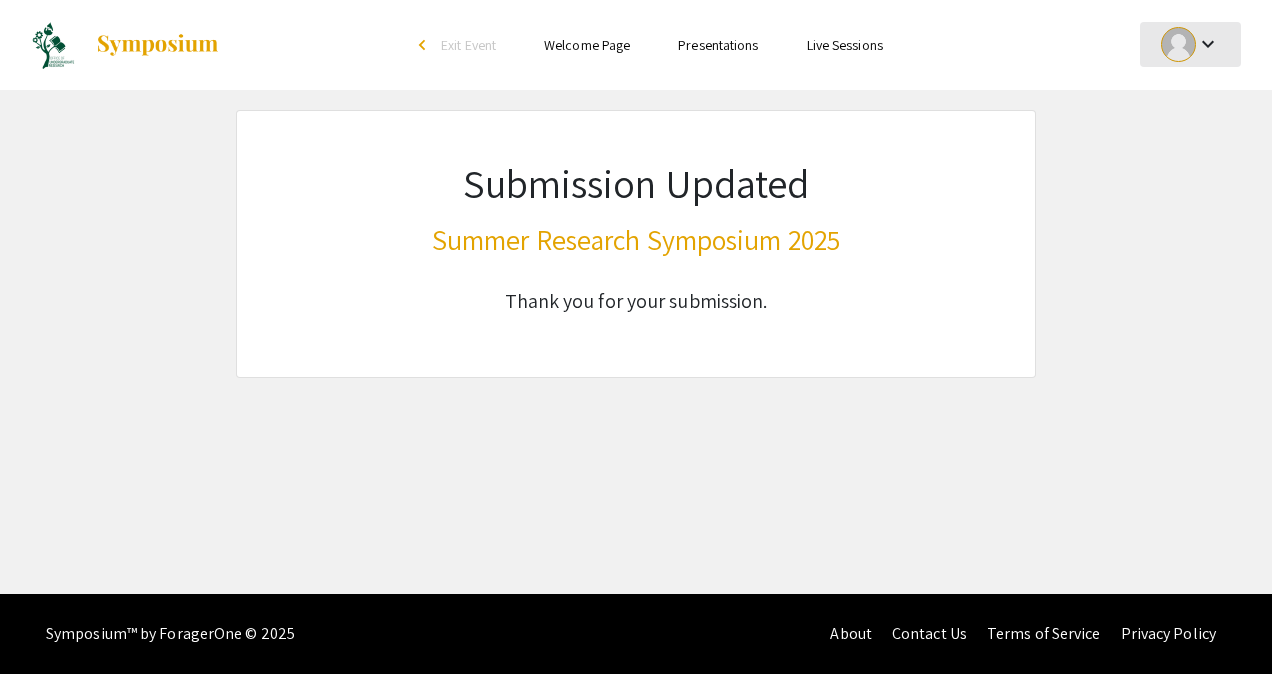 click on "keyboard_arrow_down" at bounding box center [1208, 44] 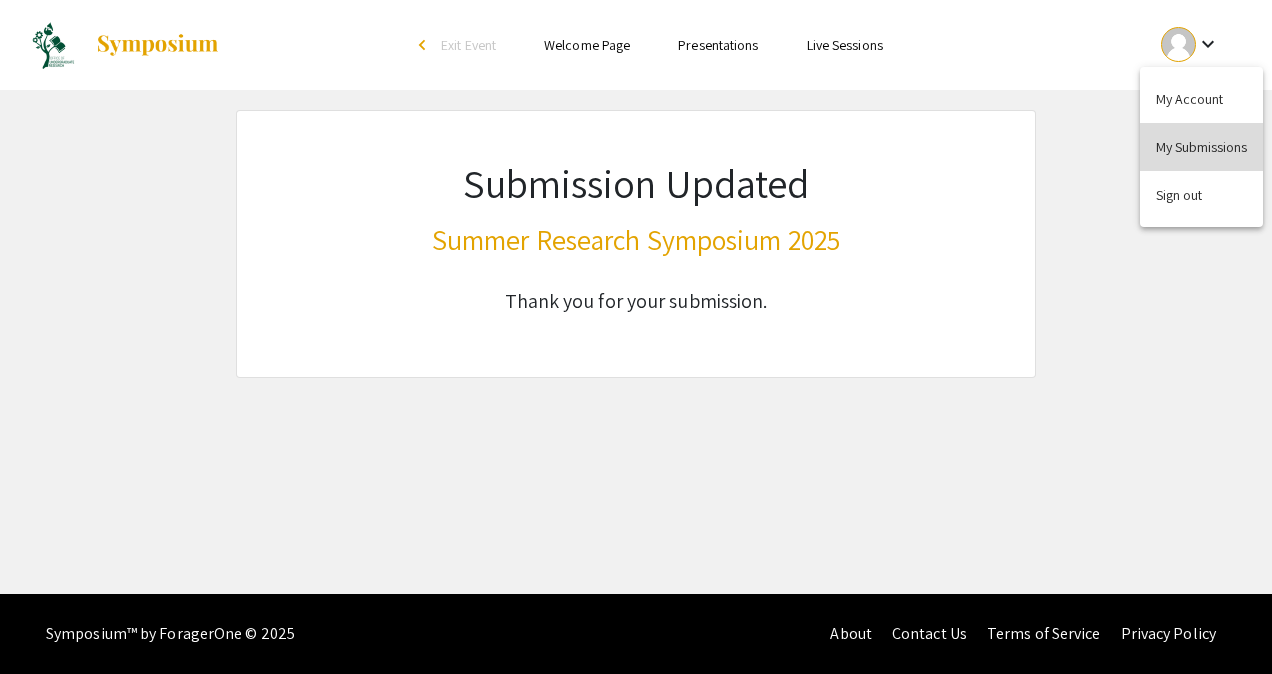 click on "My Submissions" at bounding box center [1201, 147] 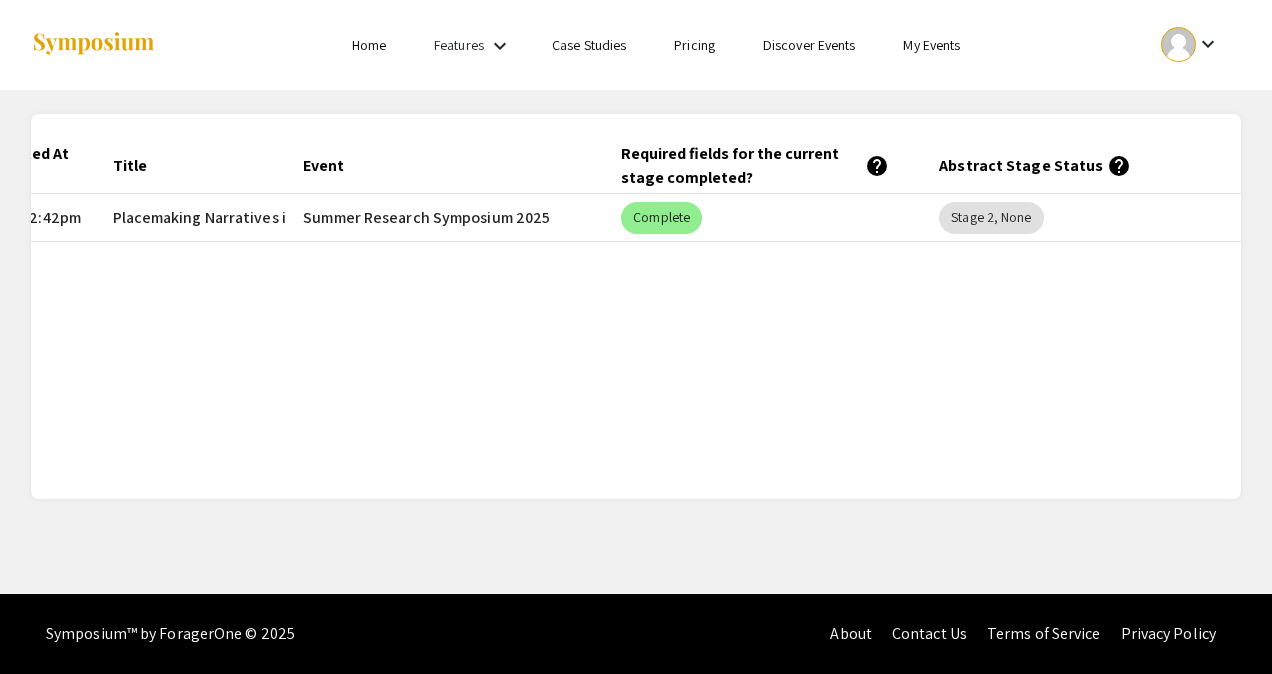 scroll, scrollTop: 0, scrollLeft: 0, axis: both 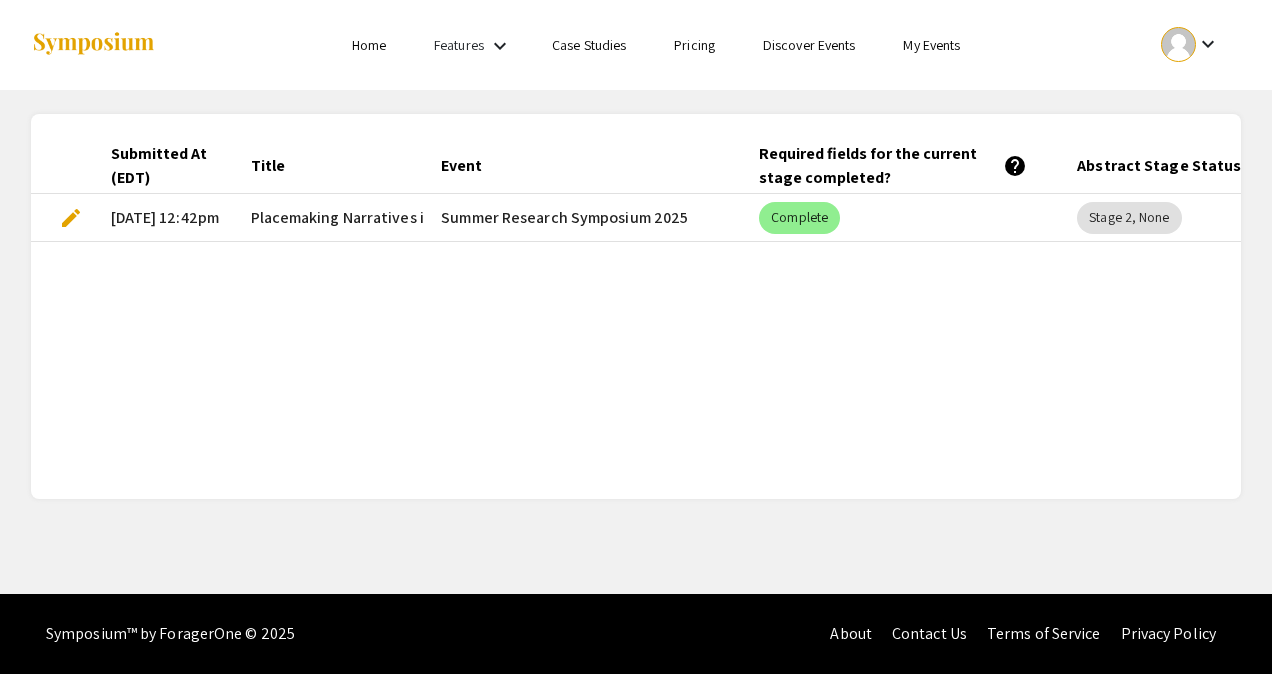 click on "[DATE] 12:42pm" at bounding box center (165, 218) 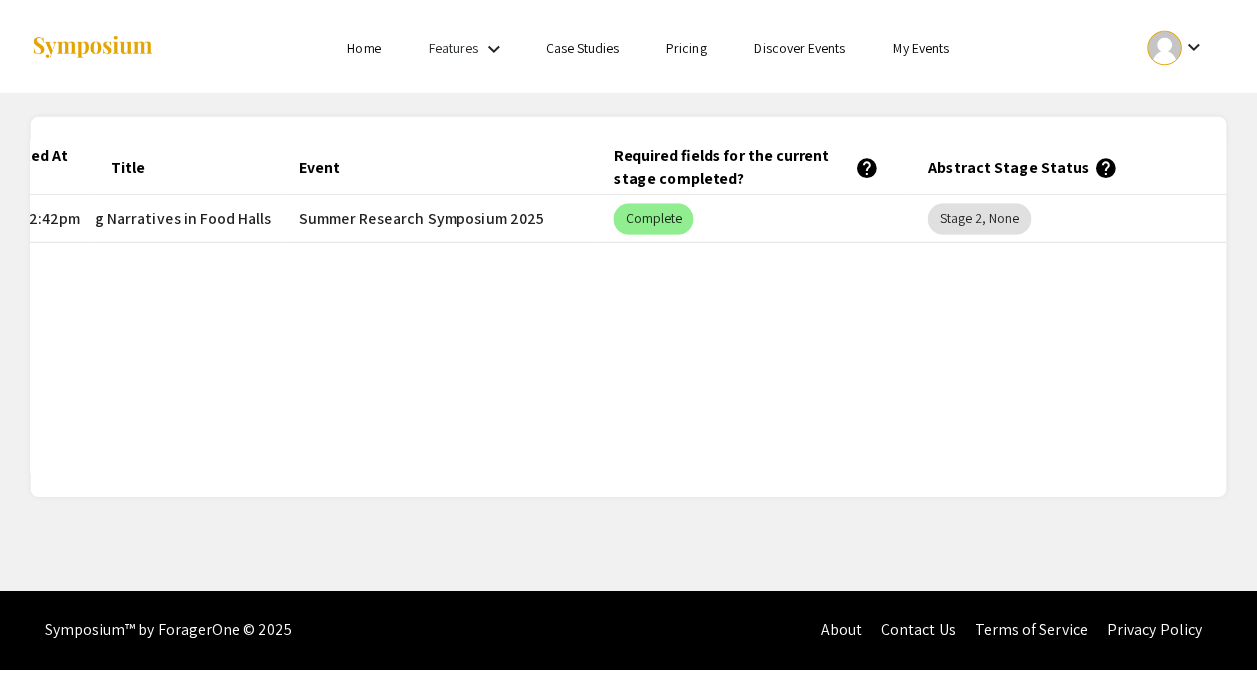 scroll, scrollTop: 0, scrollLeft: 0, axis: both 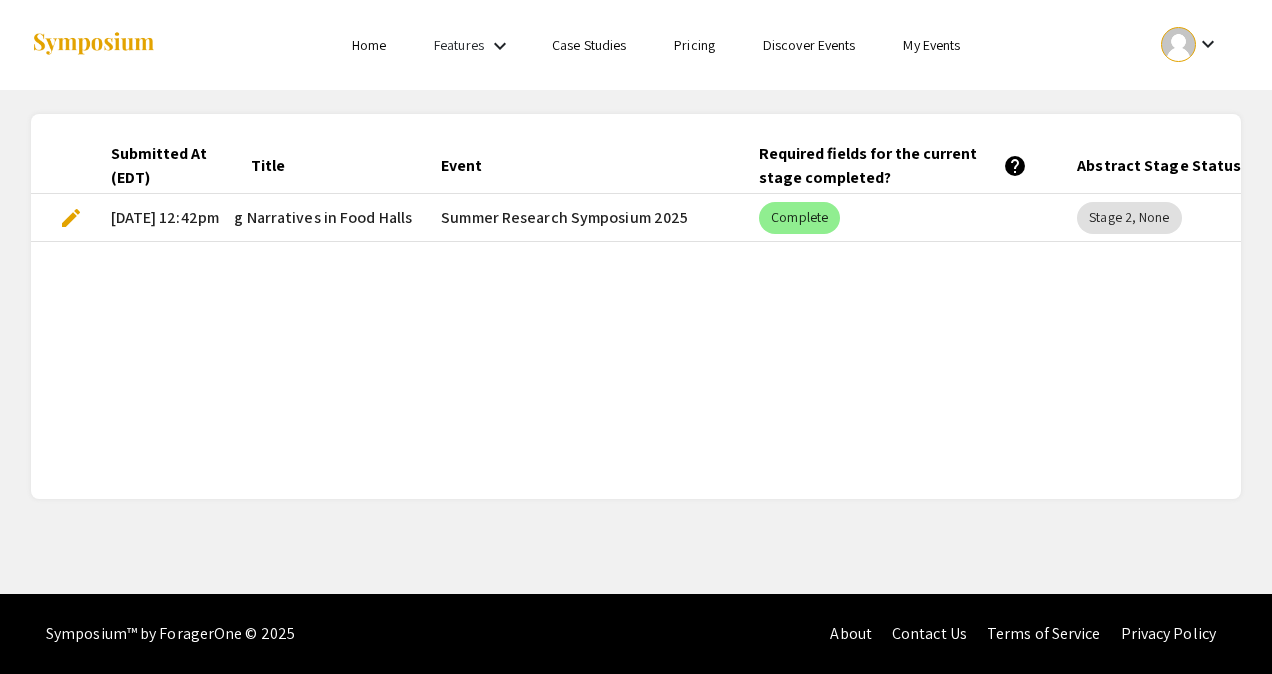 click on "edit" at bounding box center [71, 218] 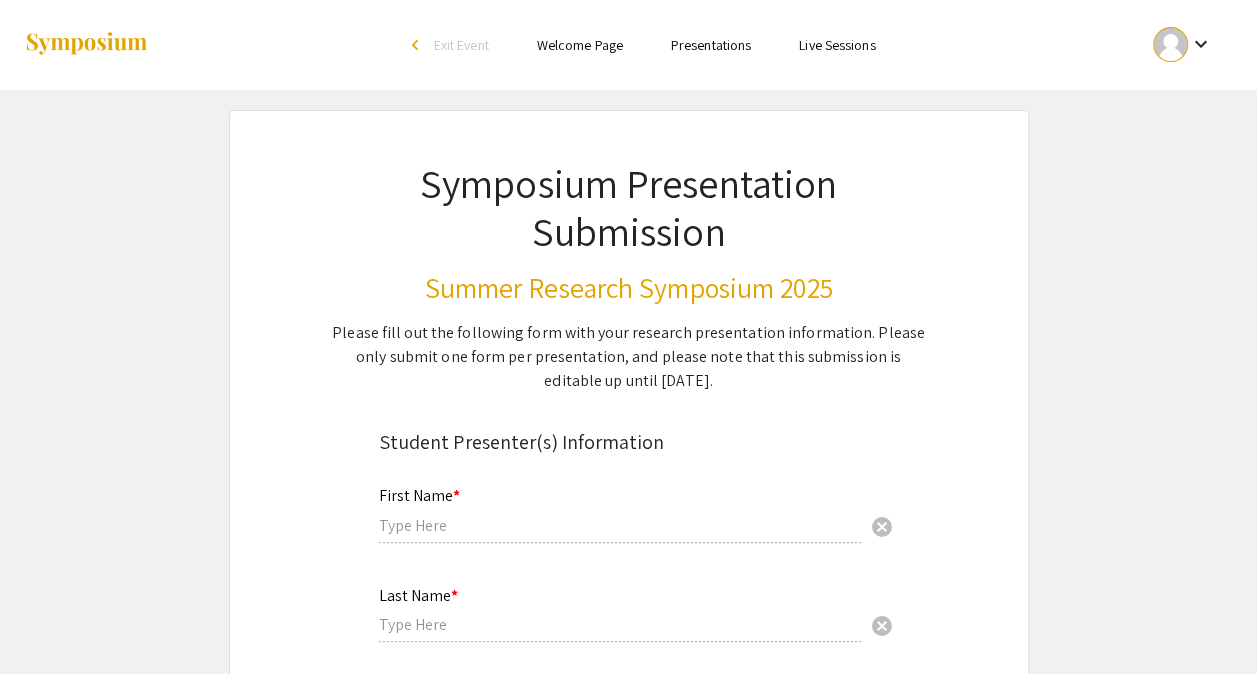 type on "[PERSON_NAME]" 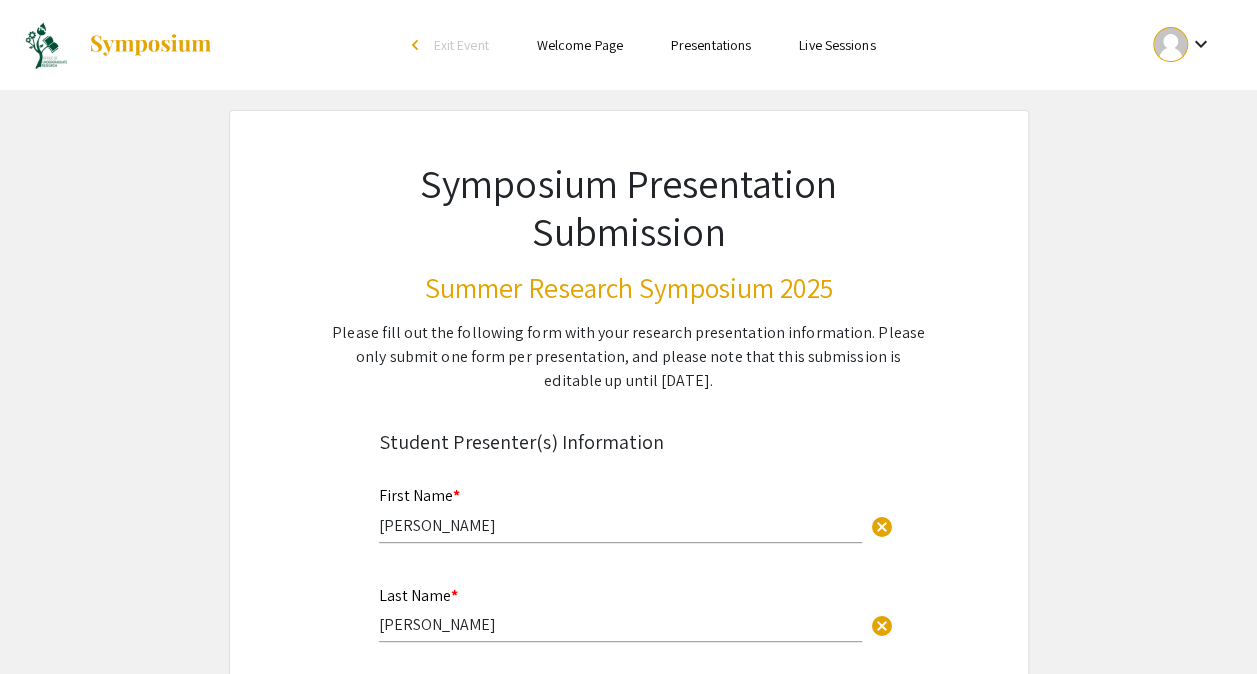 select on "custom" 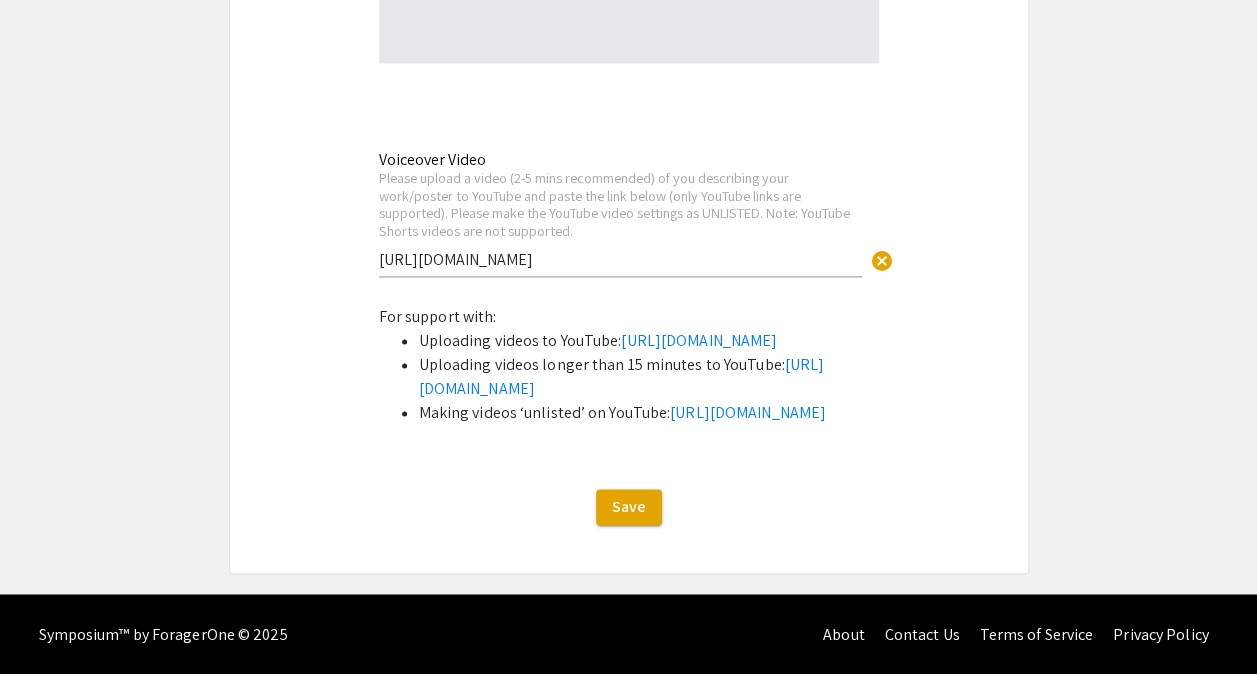 scroll, scrollTop: 5178, scrollLeft: 0, axis: vertical 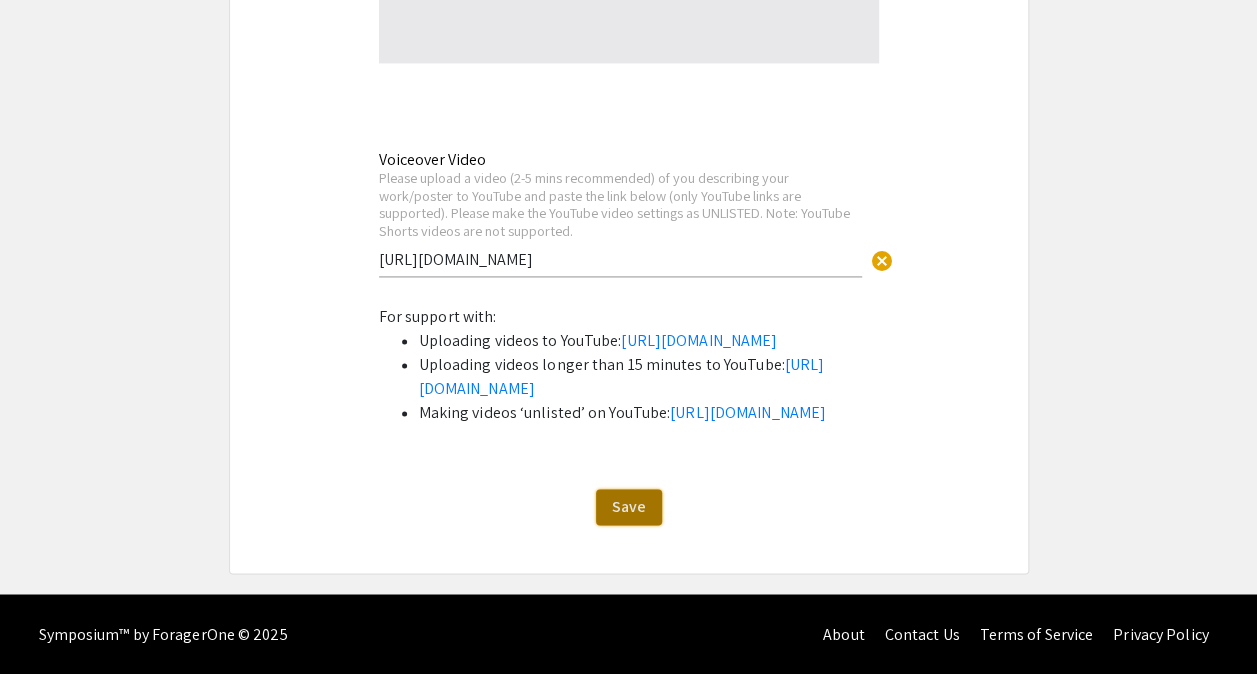 click on "Save" 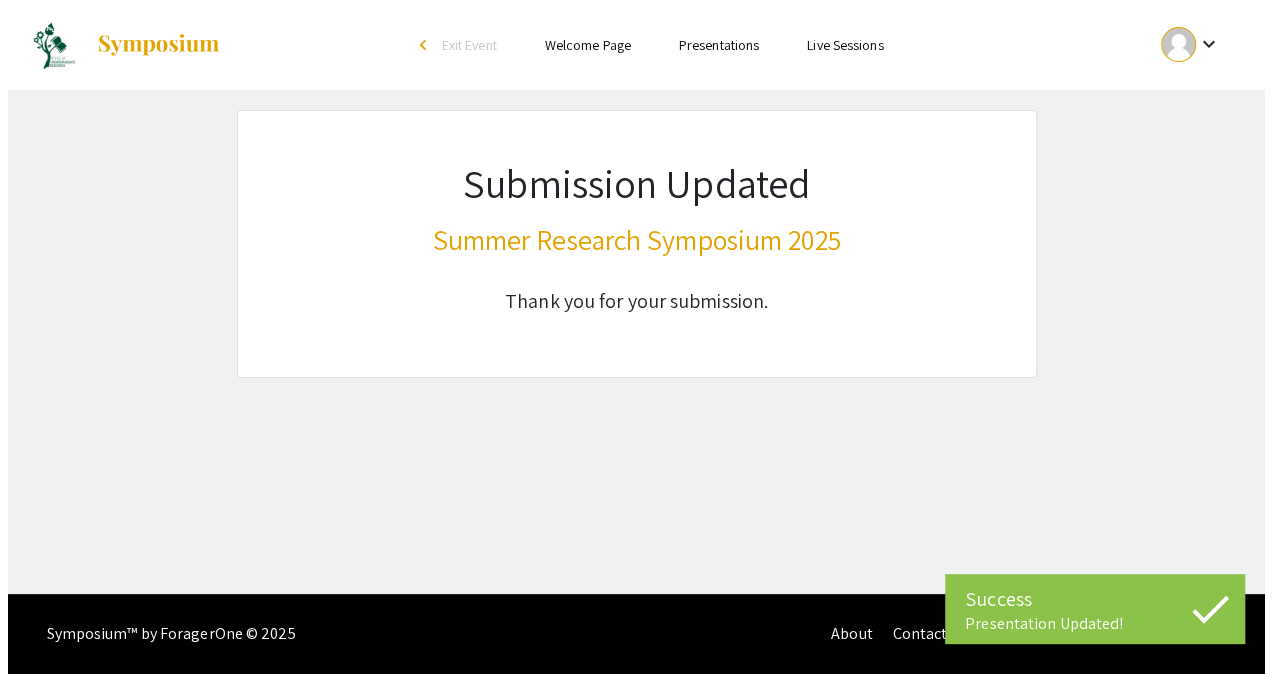 scroll, scrollTop: 0, scrollLeft: 0, axis: both 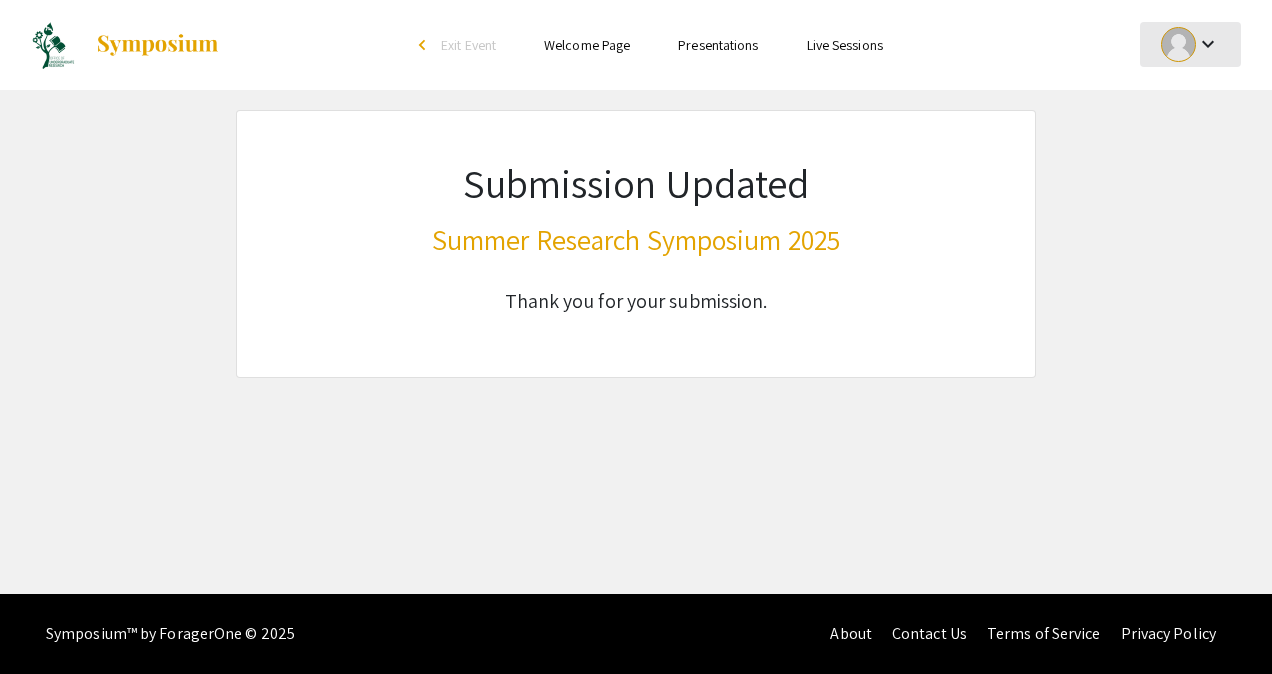 click on "keyboard_arrow_down" at bounding box center (1208, 44) 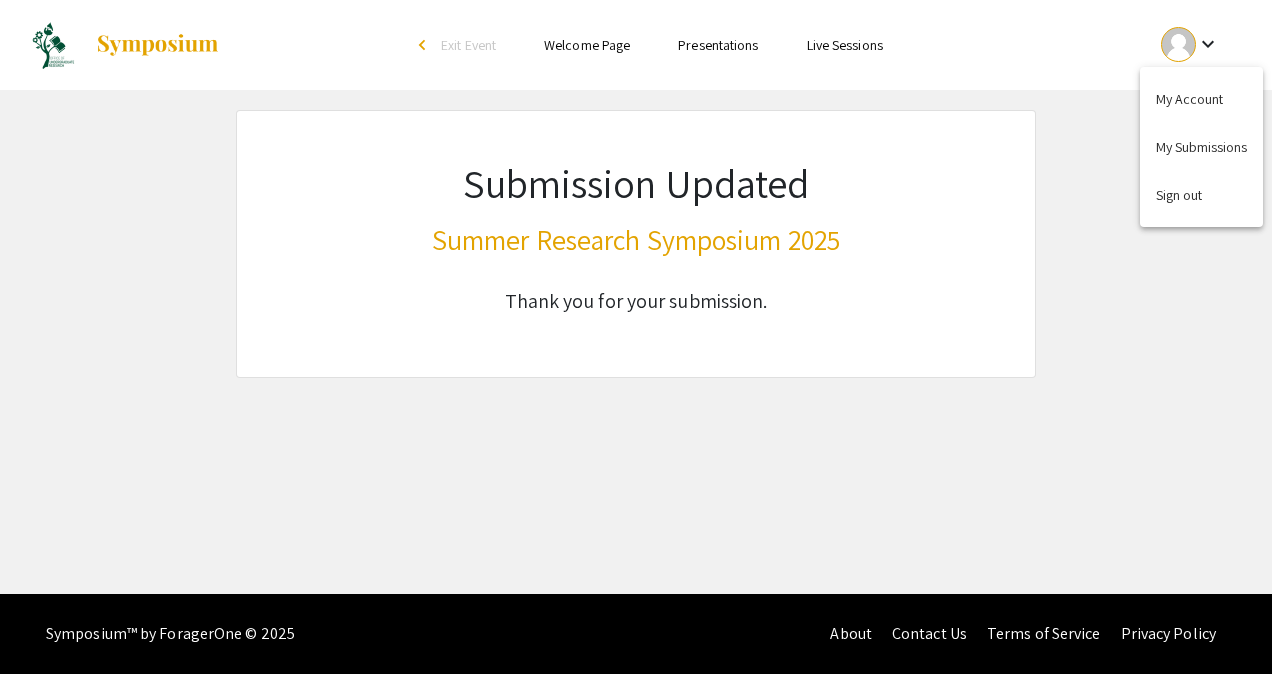 click at bounding box center (636, 337) 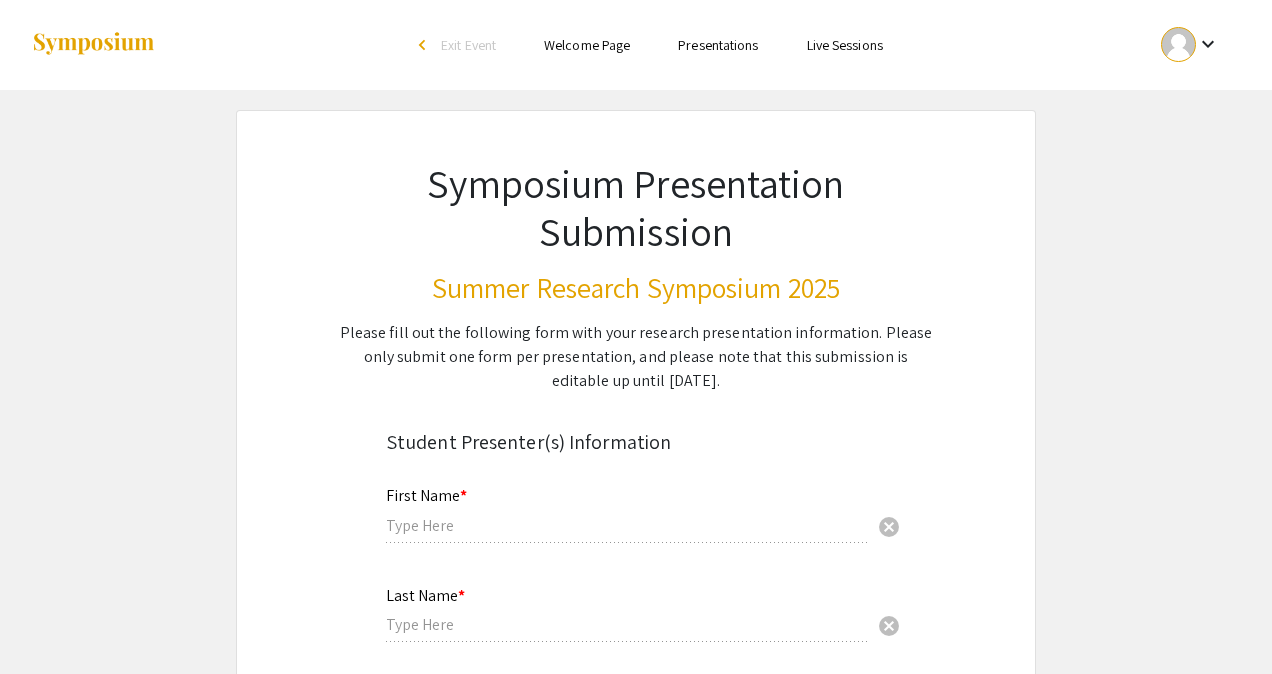 type on "[PERSON_NAME]" 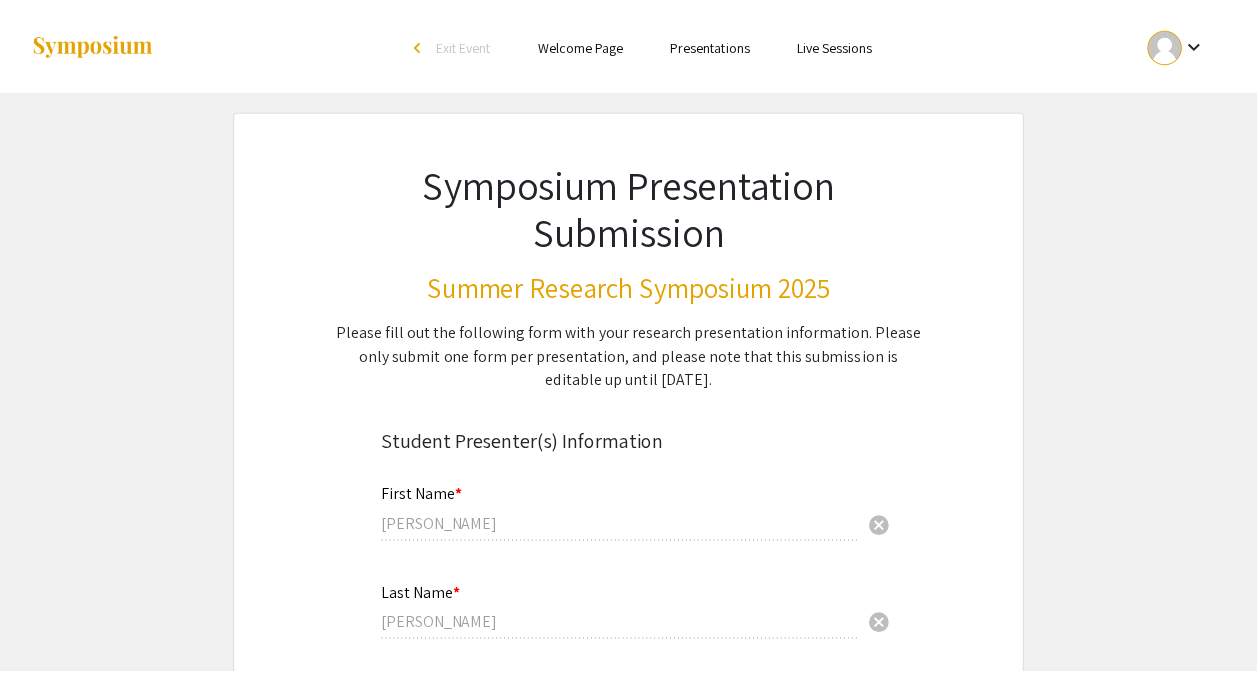 scroll, scrollTop: 0, scrollLeft: 0, axis: both 